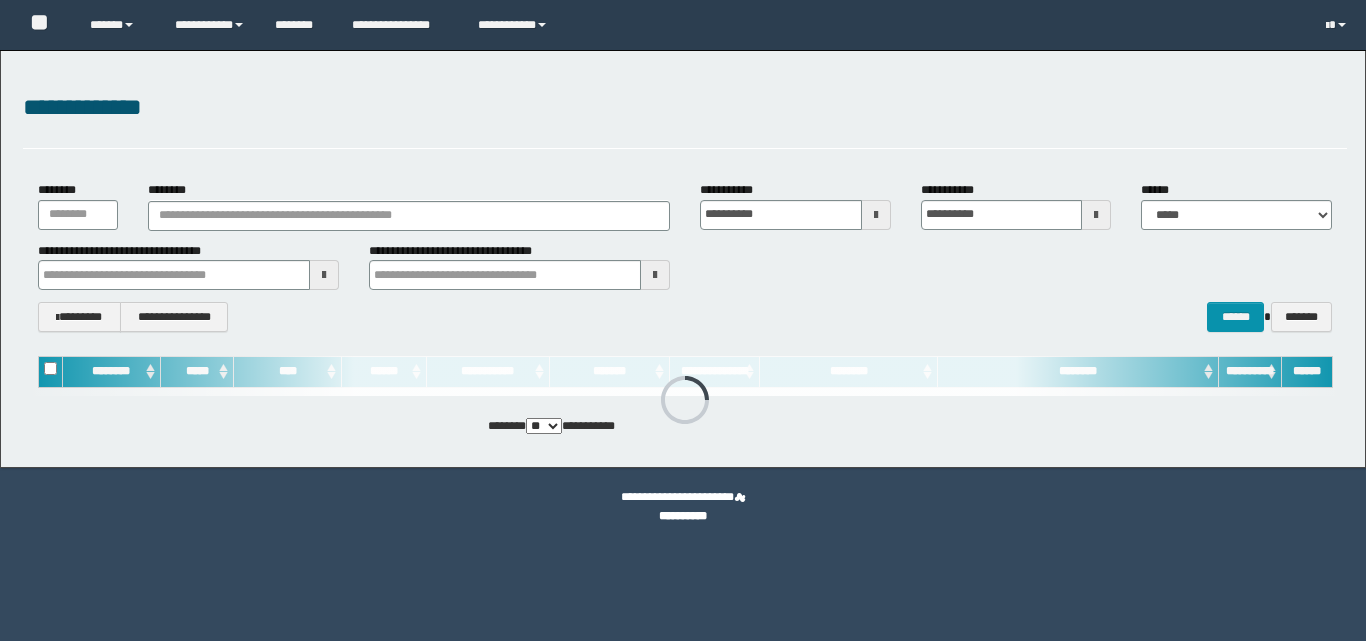 scroll, scrollTop: 0, scrollLeft: 0, axis: both 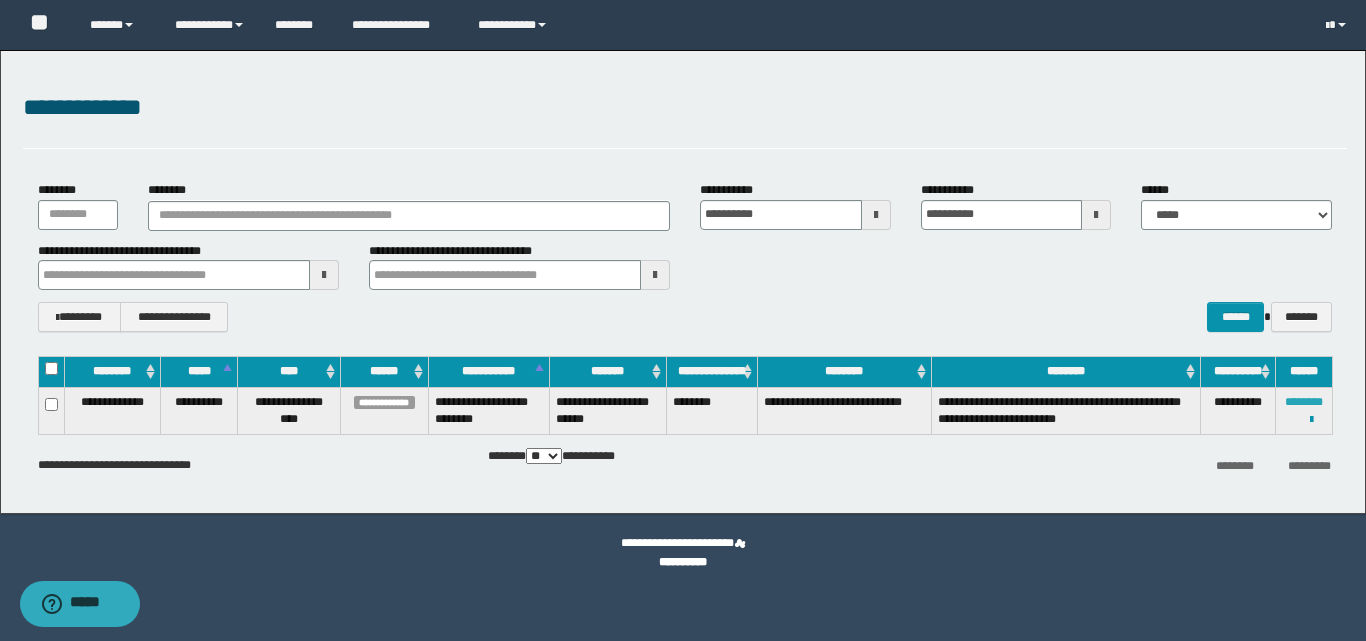 click on "********" at bounding box center [1304, 402] 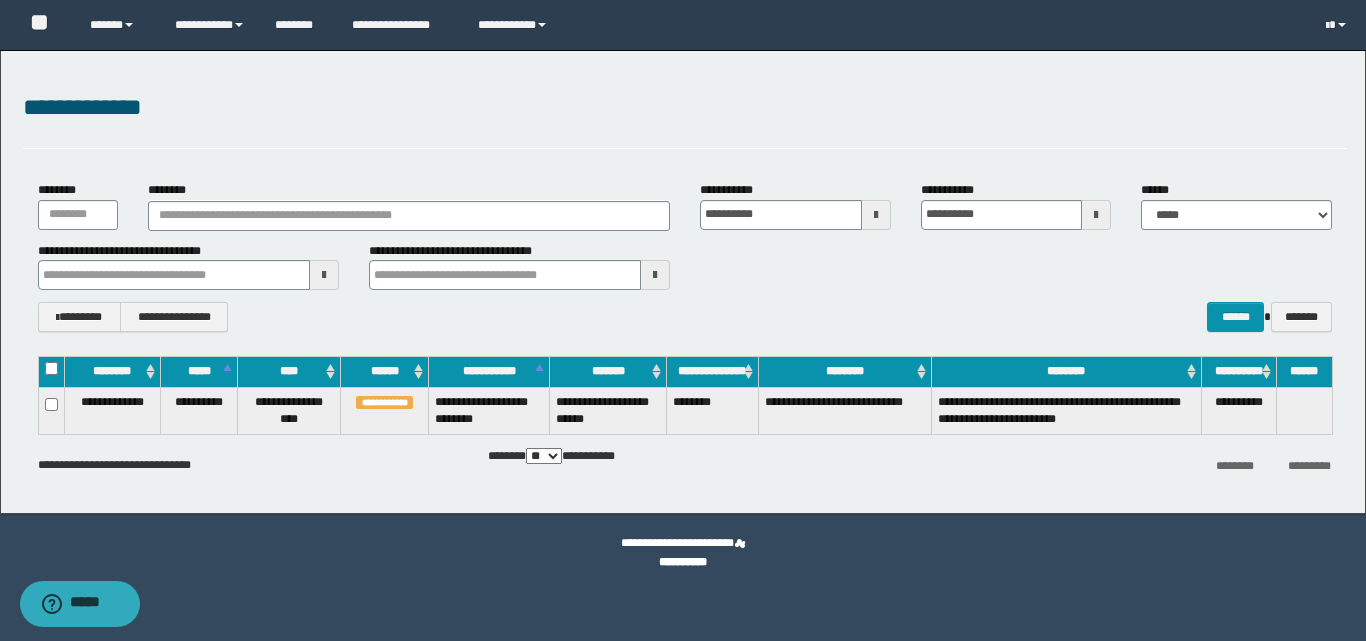 click on "**********" at bounding box center [684, 457] 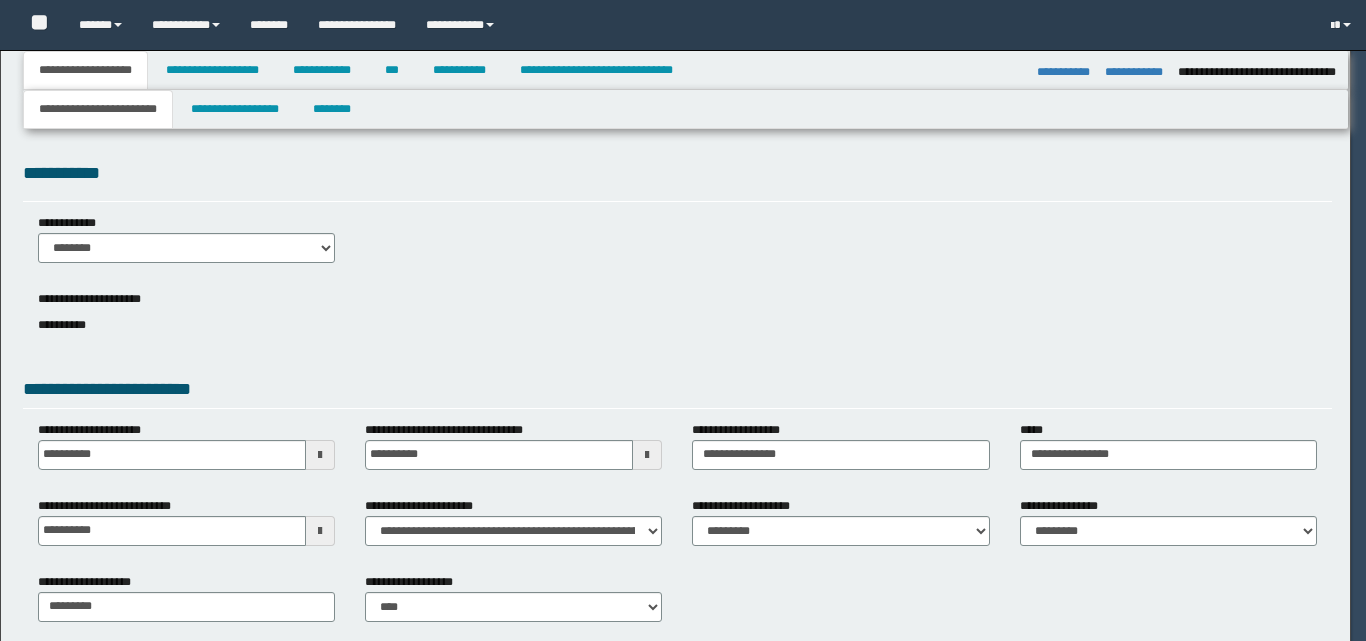 select on "*" 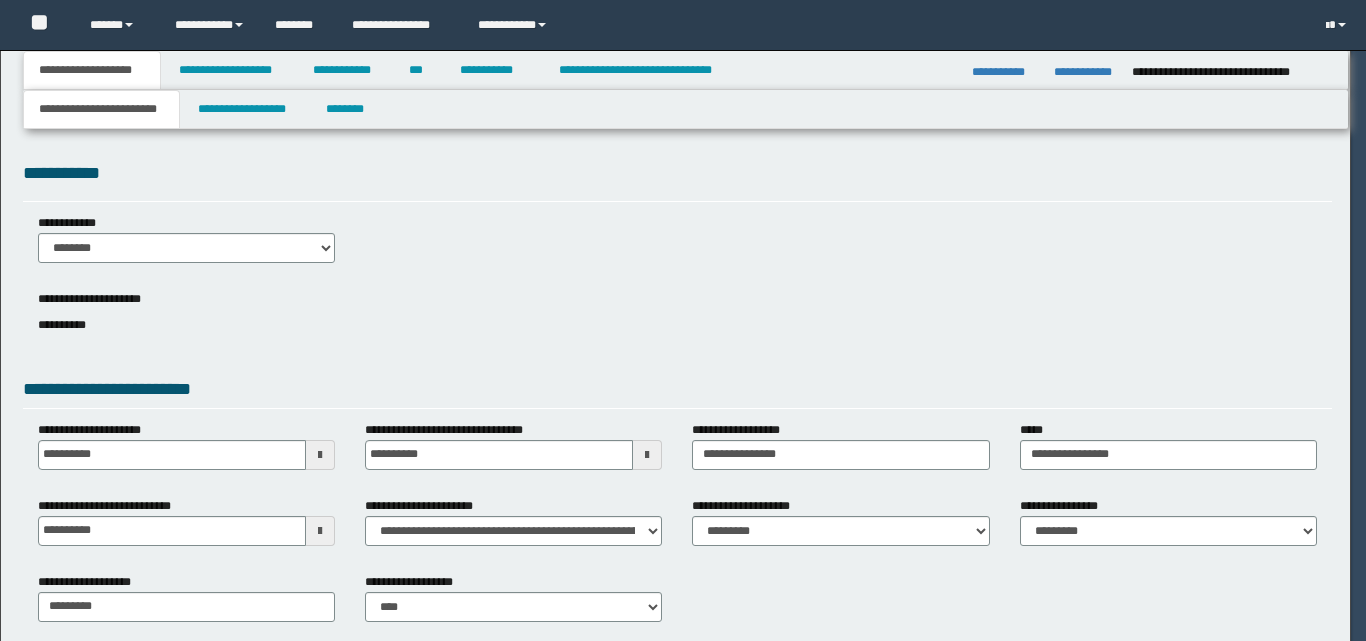 scroll, scrollTop: 0, scrollLeft: 0, axis: both 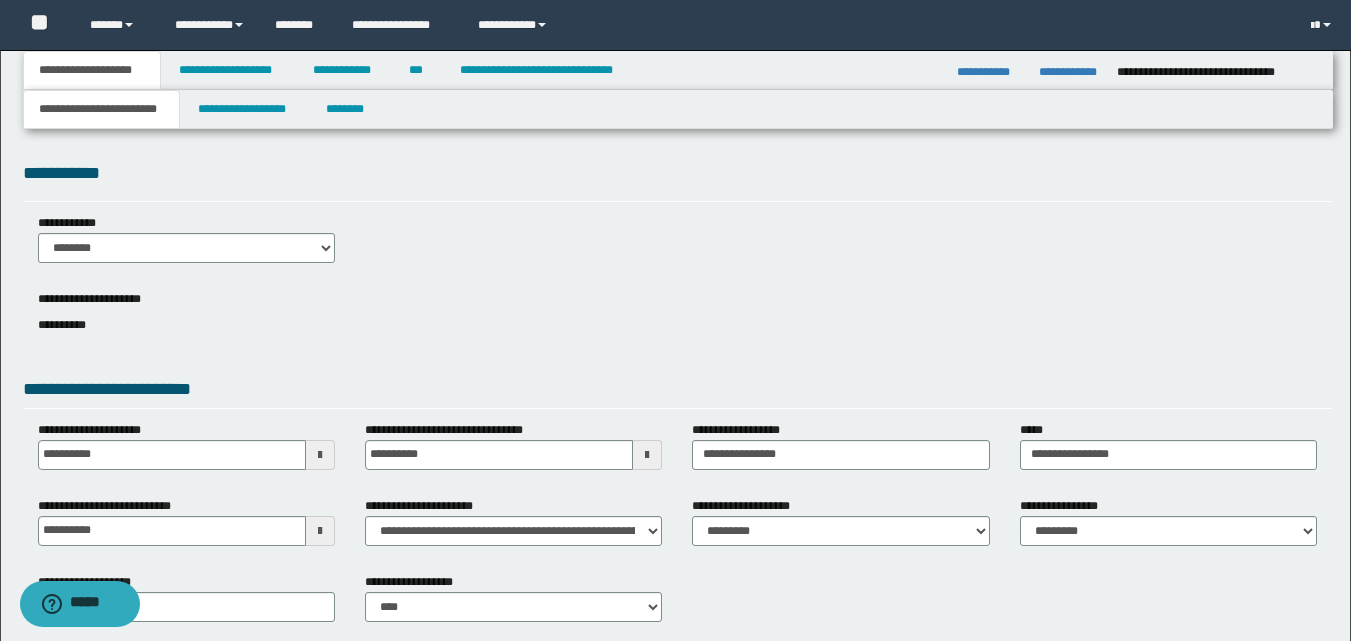 click on "**********" at bounding box center [990, 72] 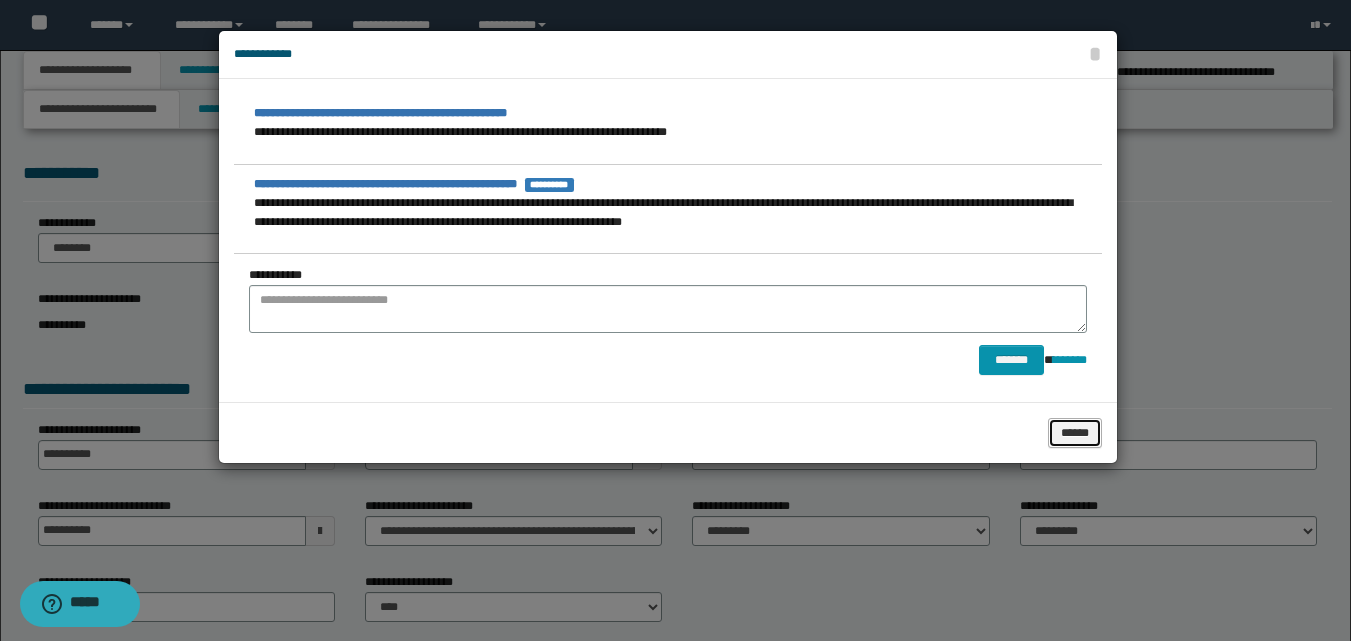 click on "******" at bounding box center [1075, 433] 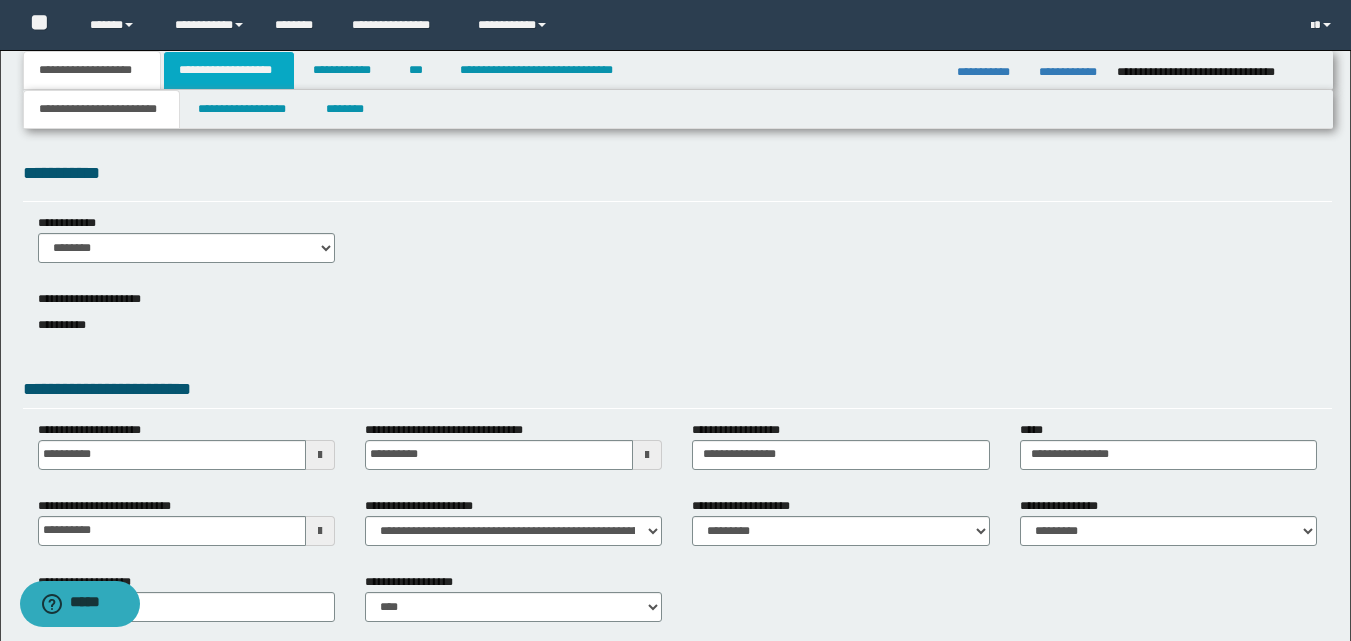 click on "**********" at bounding box center [229, 70] 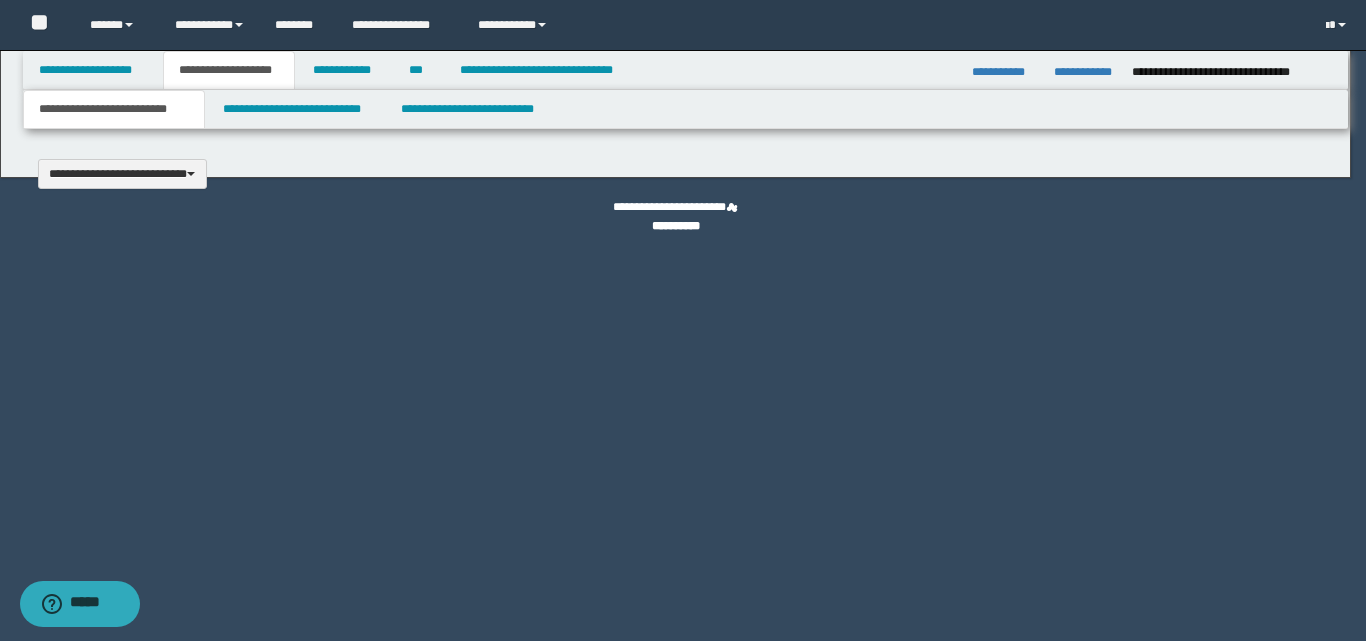 type 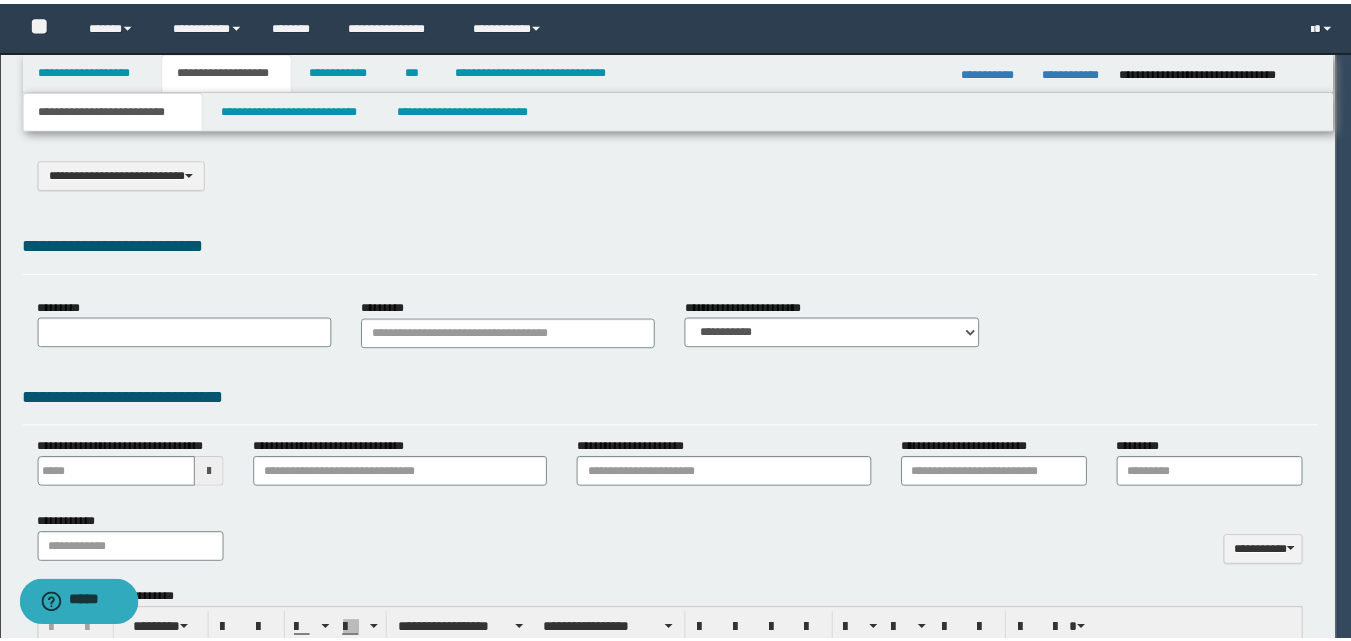scroll, scrollTop: 0, scrollLeft: 0, axis: both 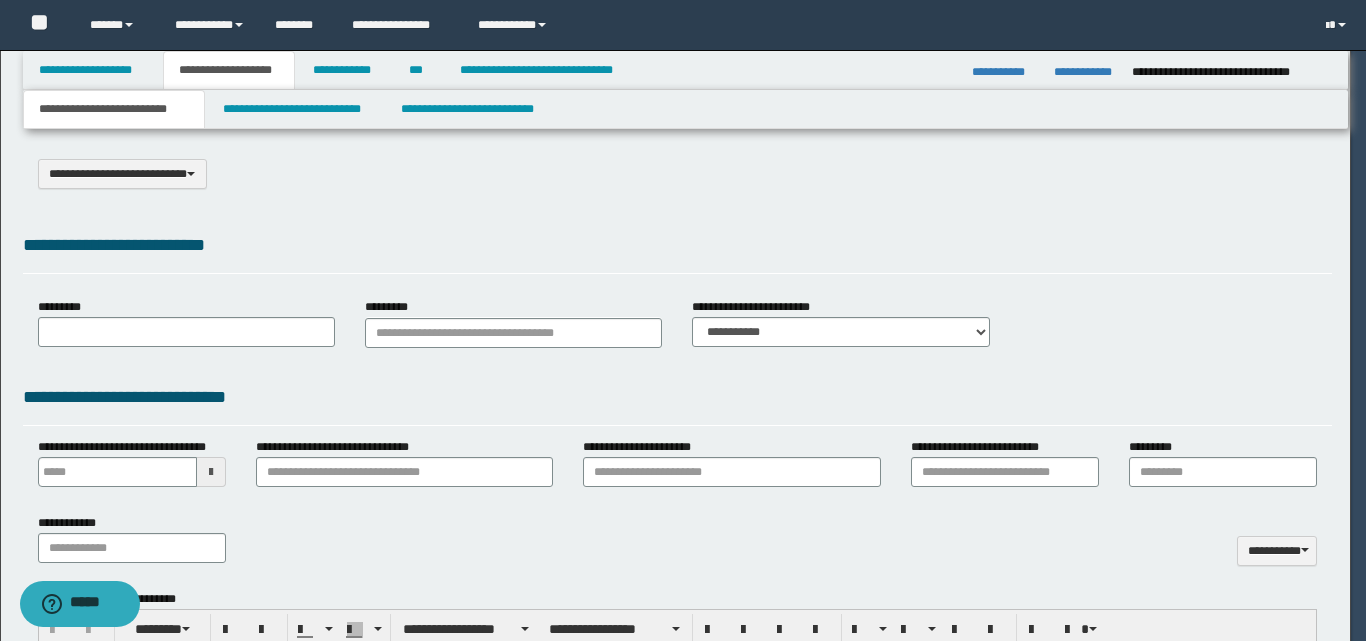 type on "**********" 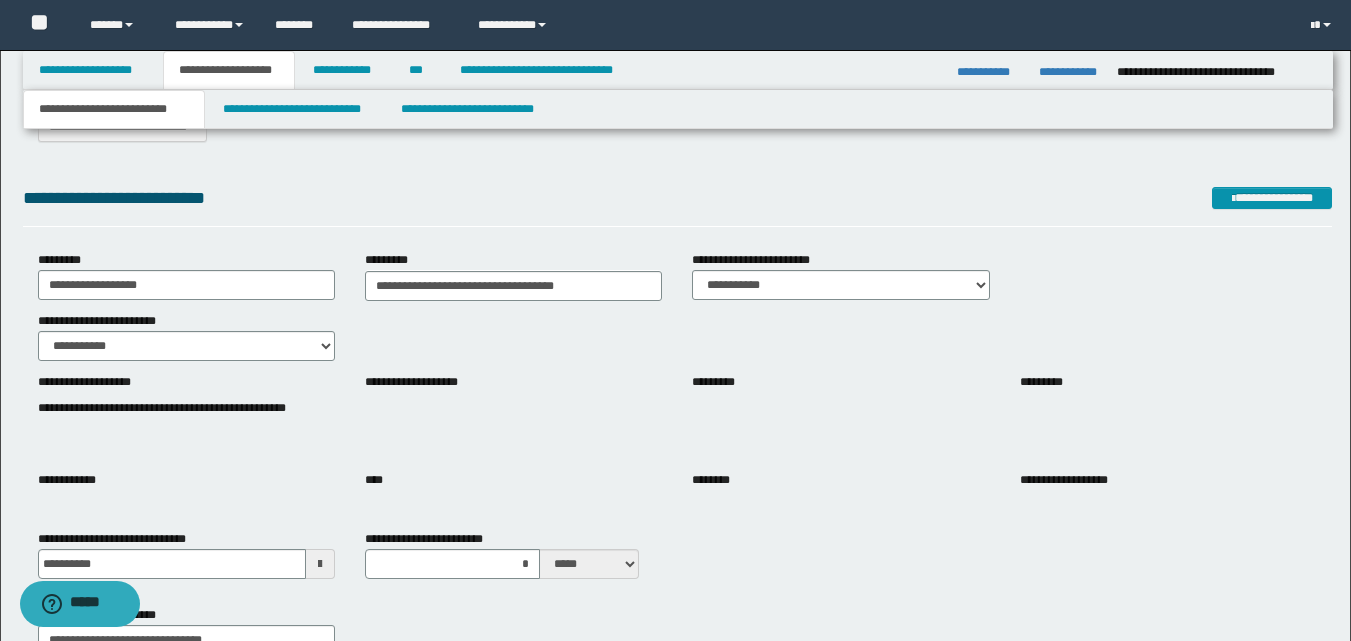 scroll, scrollTop: 0, scrollLeft: 0, axis: both 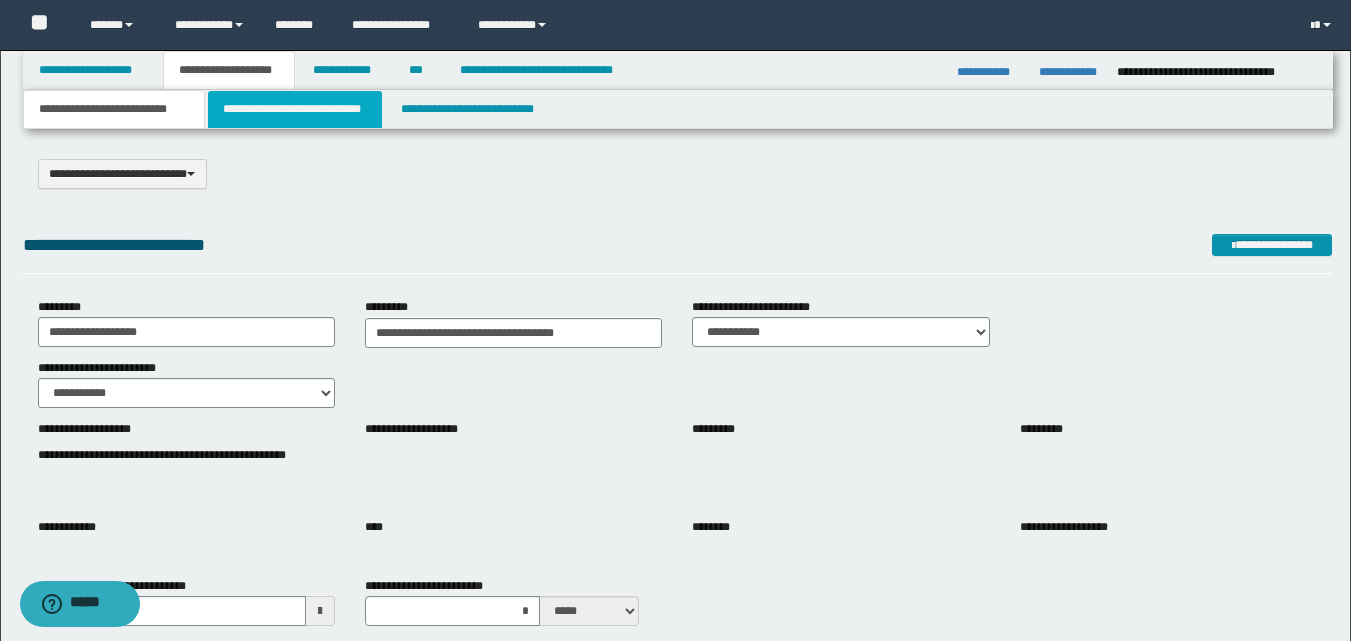 click on "**********" at bounding box center [295, 109] 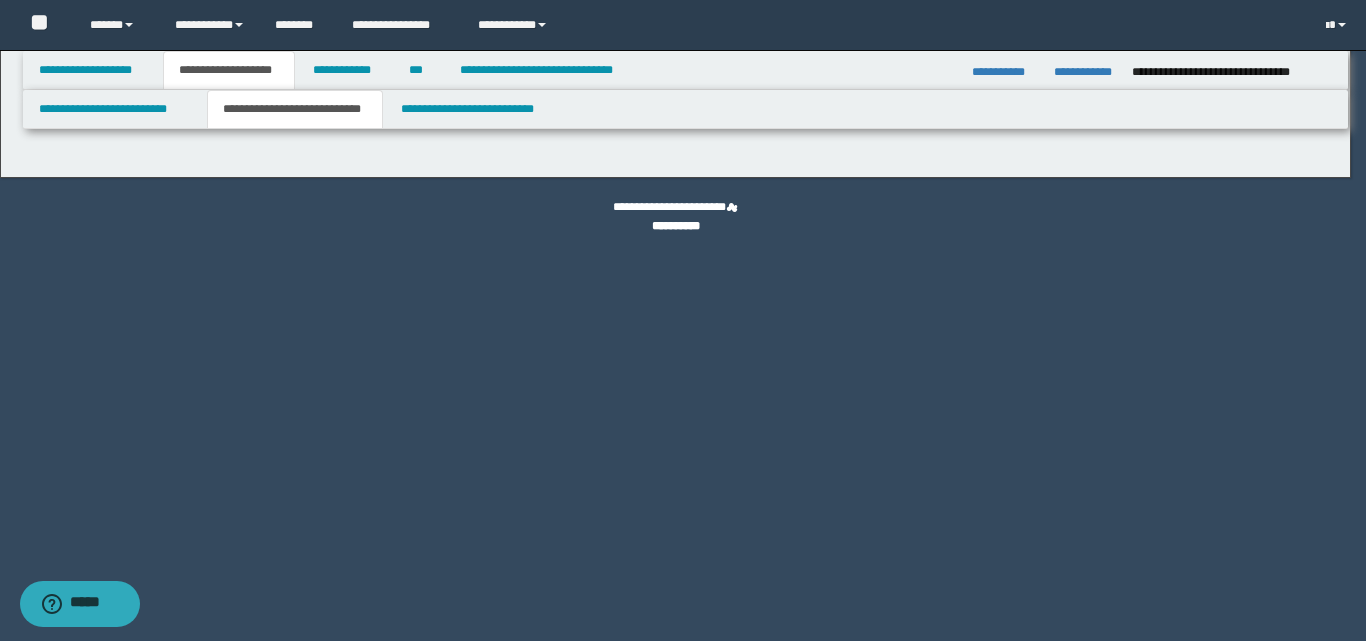 select on "*" 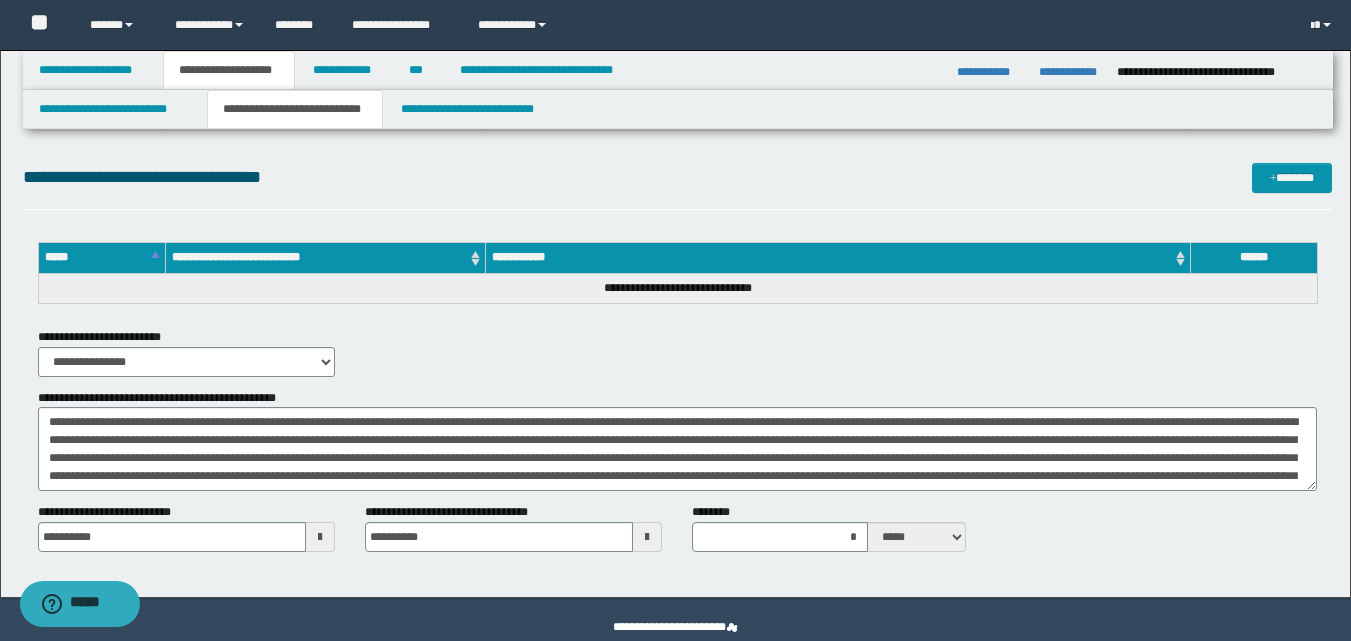 scroll, scrollTop: 2084, scrollLeft: 0, axis: vertical 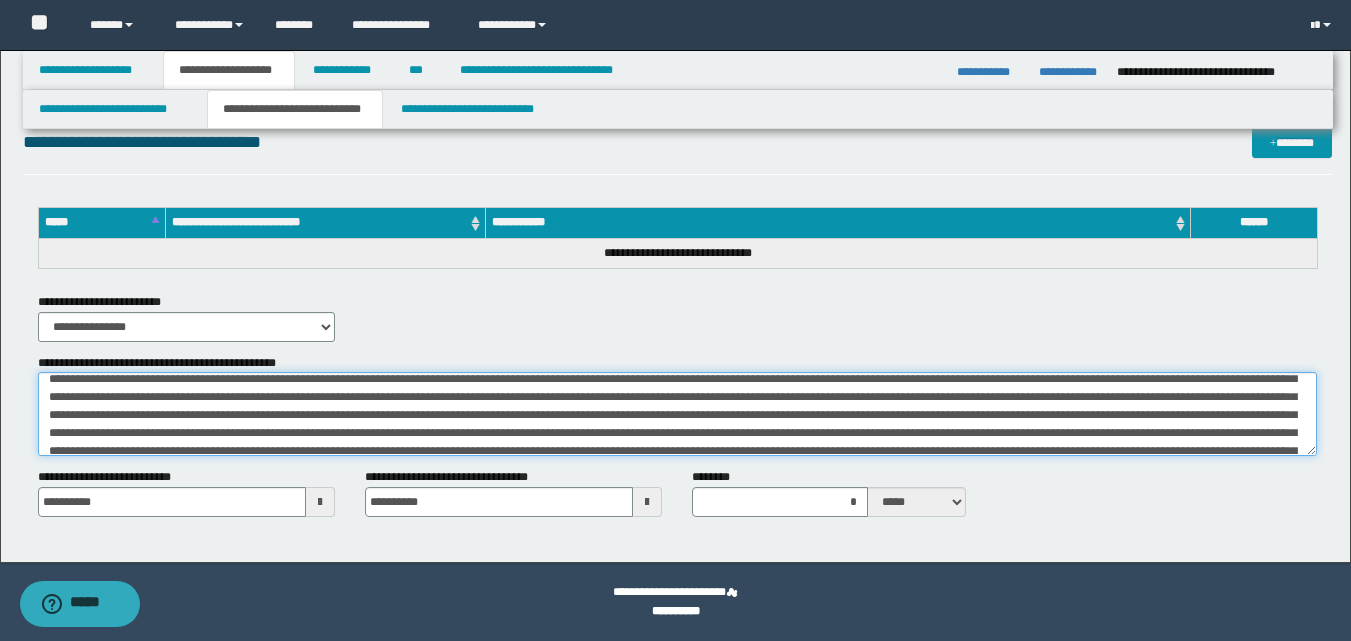drag, startPoint x: 572, startPoint y: 450, endPoint x: 607, endPoint y: 492, distance: 54.67175 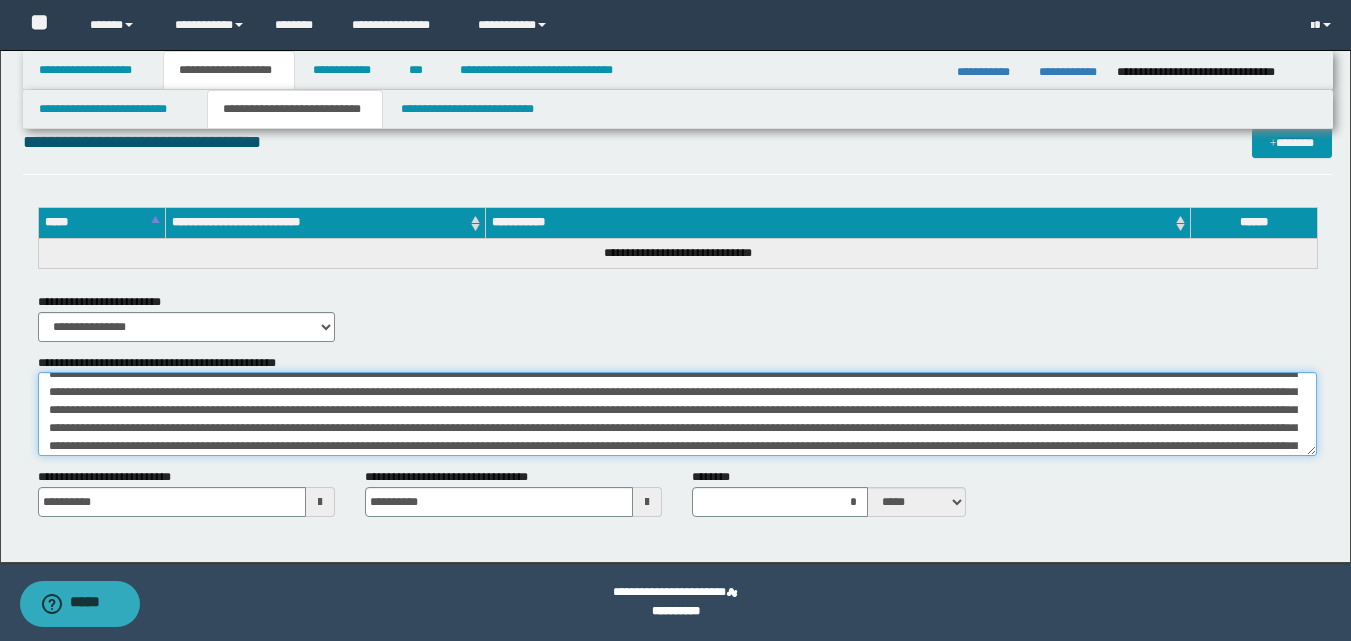 scroll, scrollTop: 215, scrollLeft: 0, axis: vertical 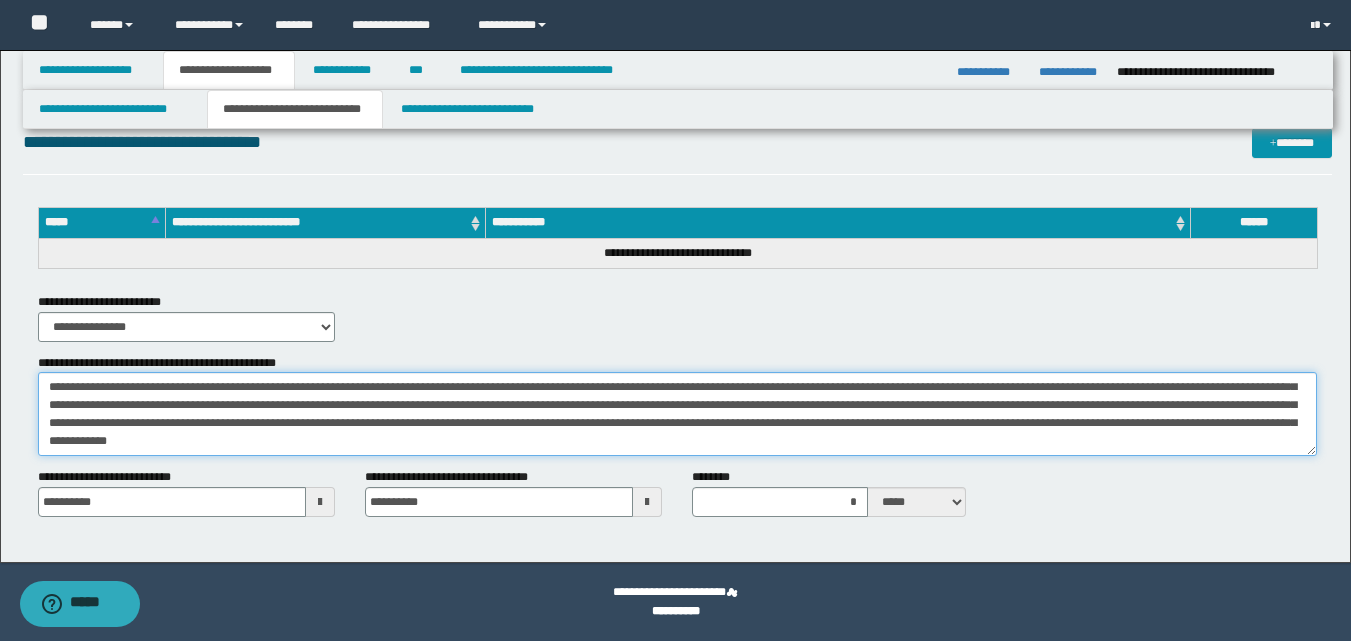 drag, startPoint x: 574, startPoint y: 407, endPoint x: 858, endPoint y: 455, distance: 288.02777 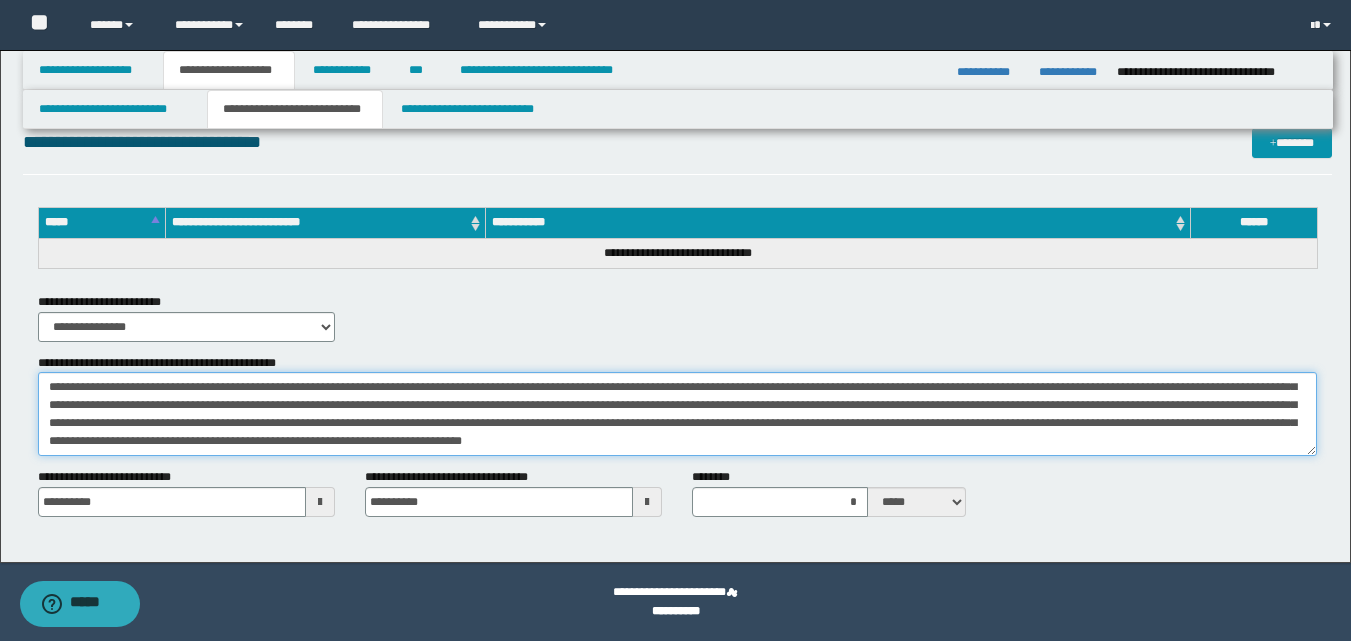 scroll, scrollTop: 193, scrollLeft: 0, axis: vertical 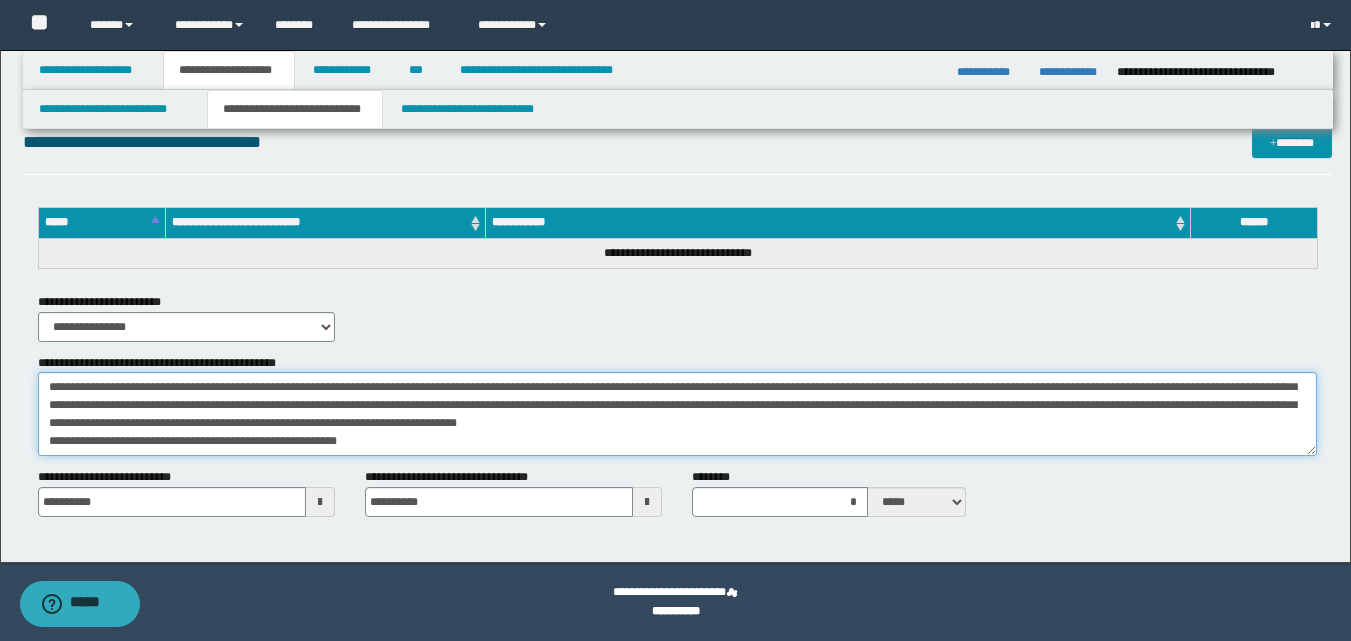 paste on "**********" 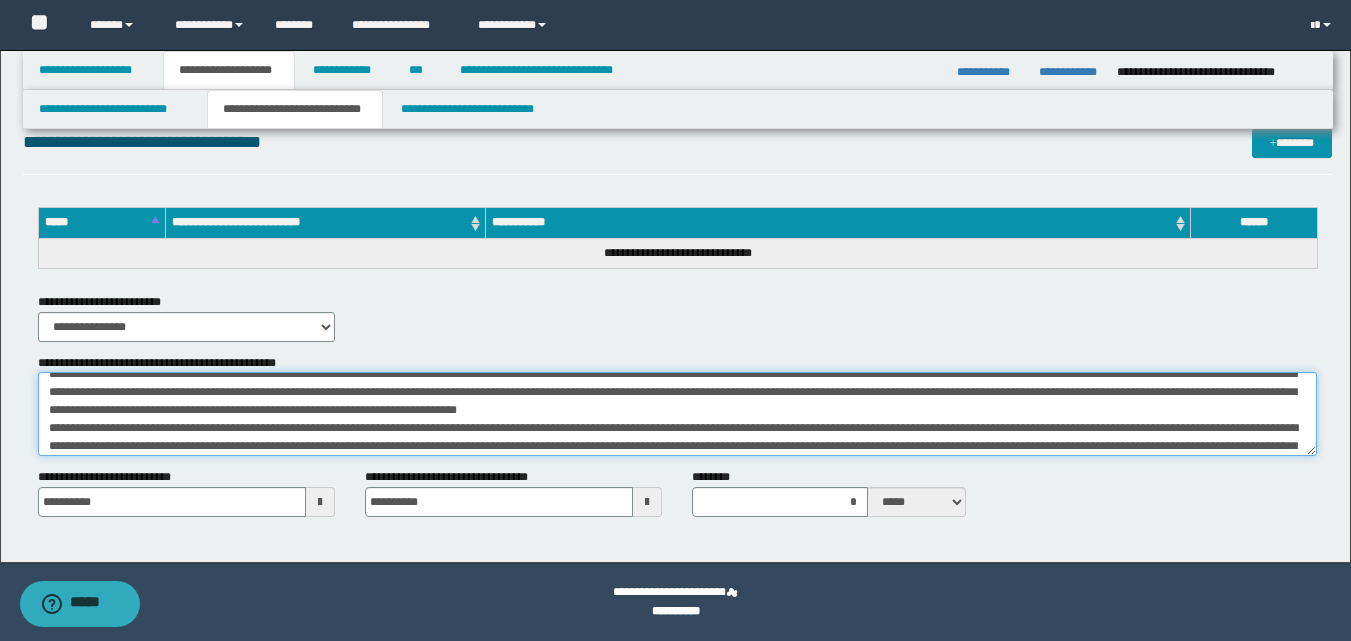 scroll, scrollTop: 337, scrollLeft: 0, axis: vertical 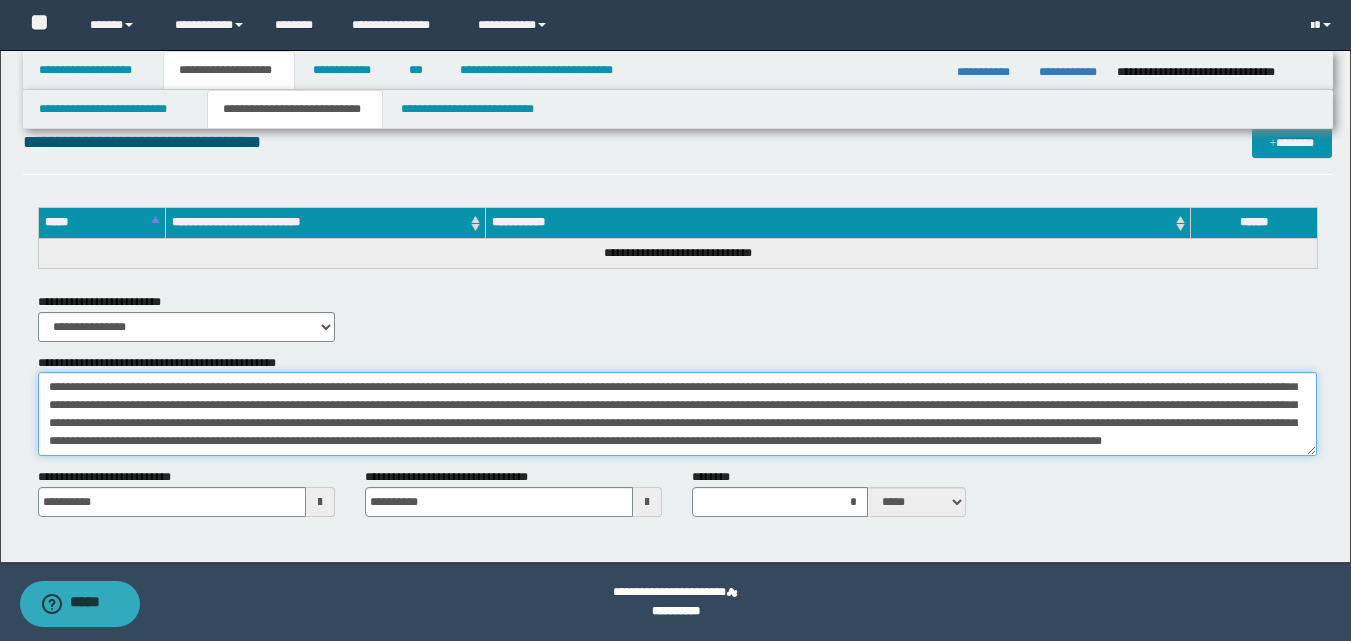 paste on "**********" 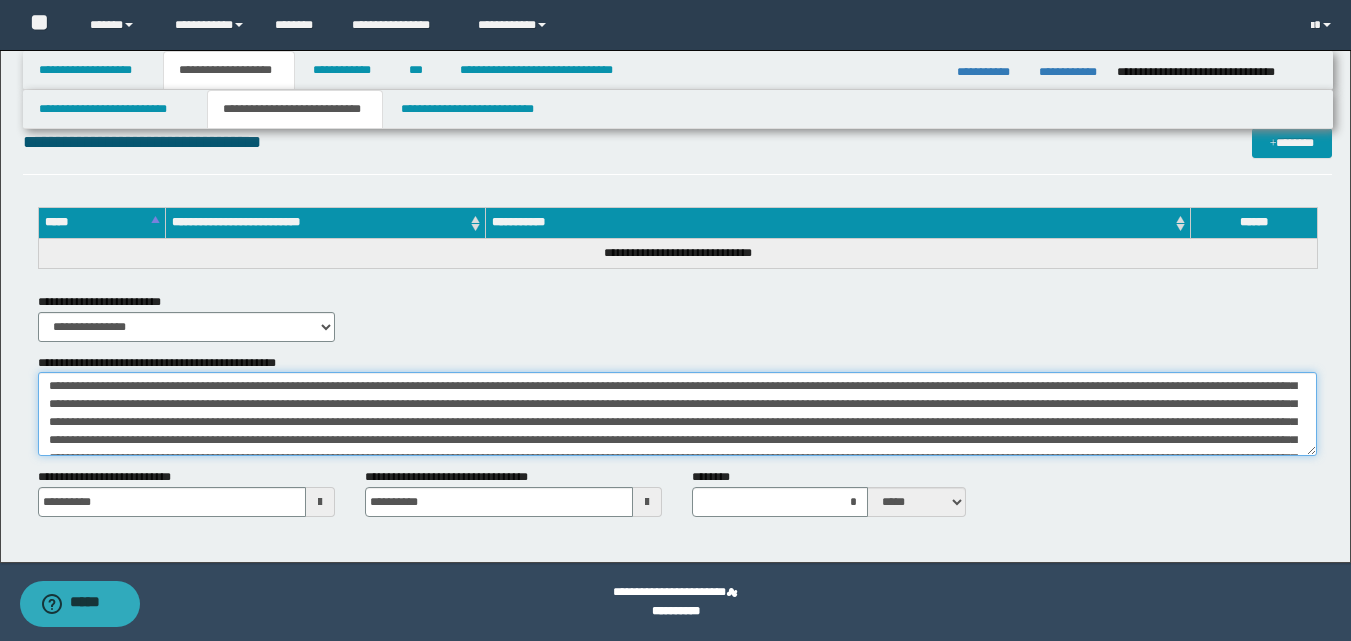 scroll, scrollTop: 0, scrollLeft: 0, axis: both 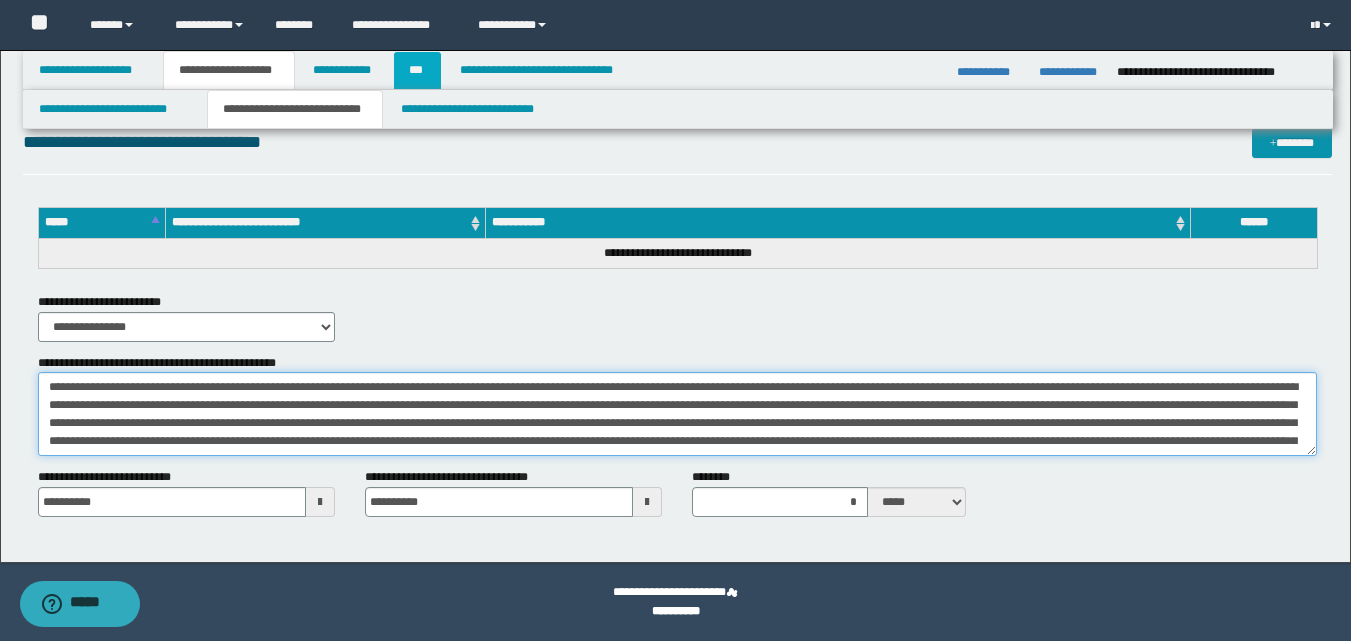 type on "**********" 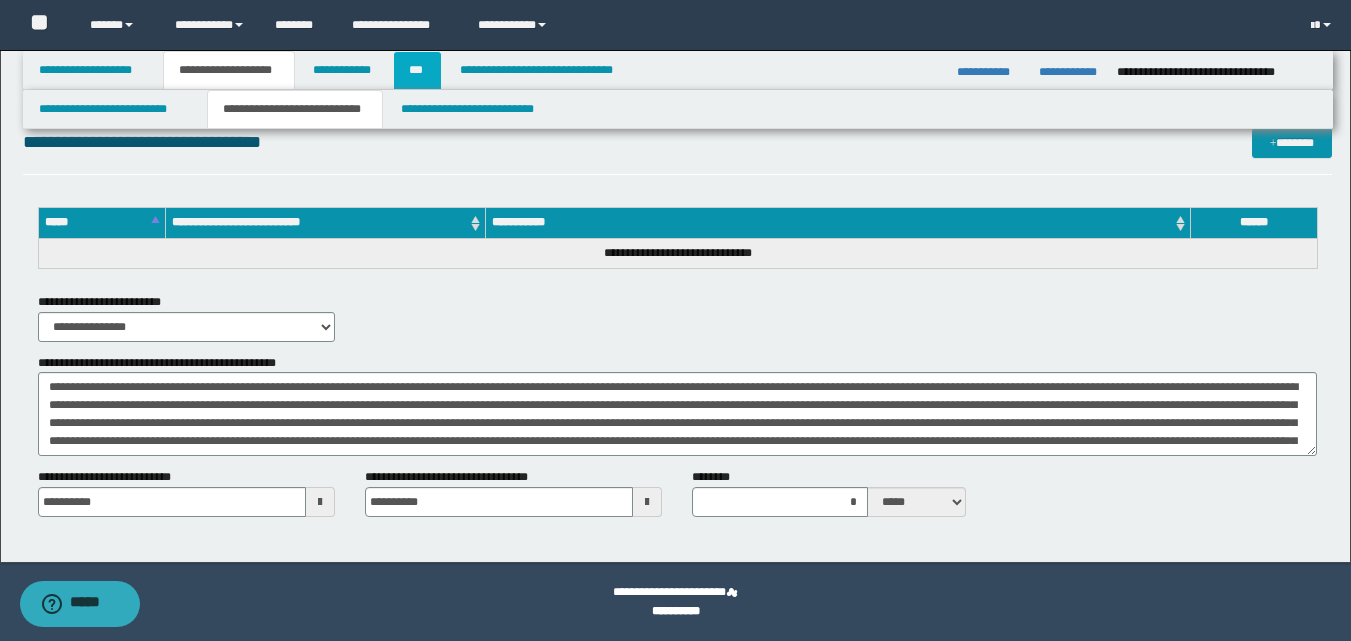 click on "***" at bounding box center [417, 70] 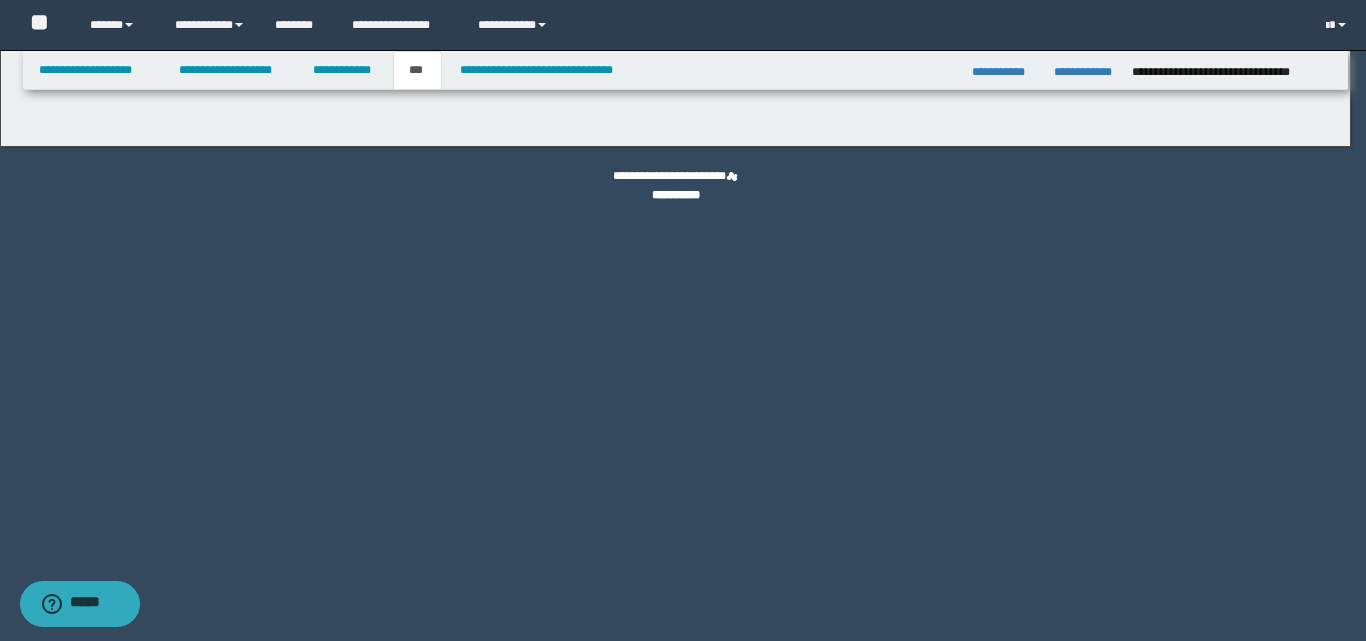 select on "**" 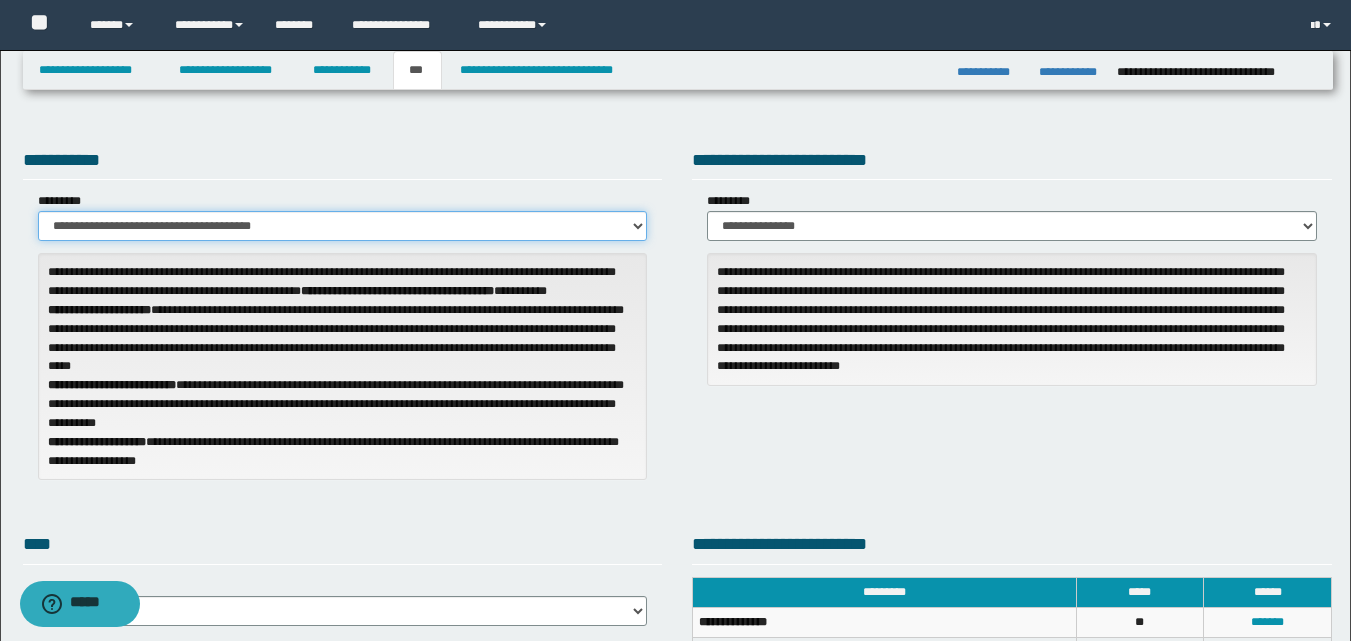 click on "**********" at bounding box center [343, 226] 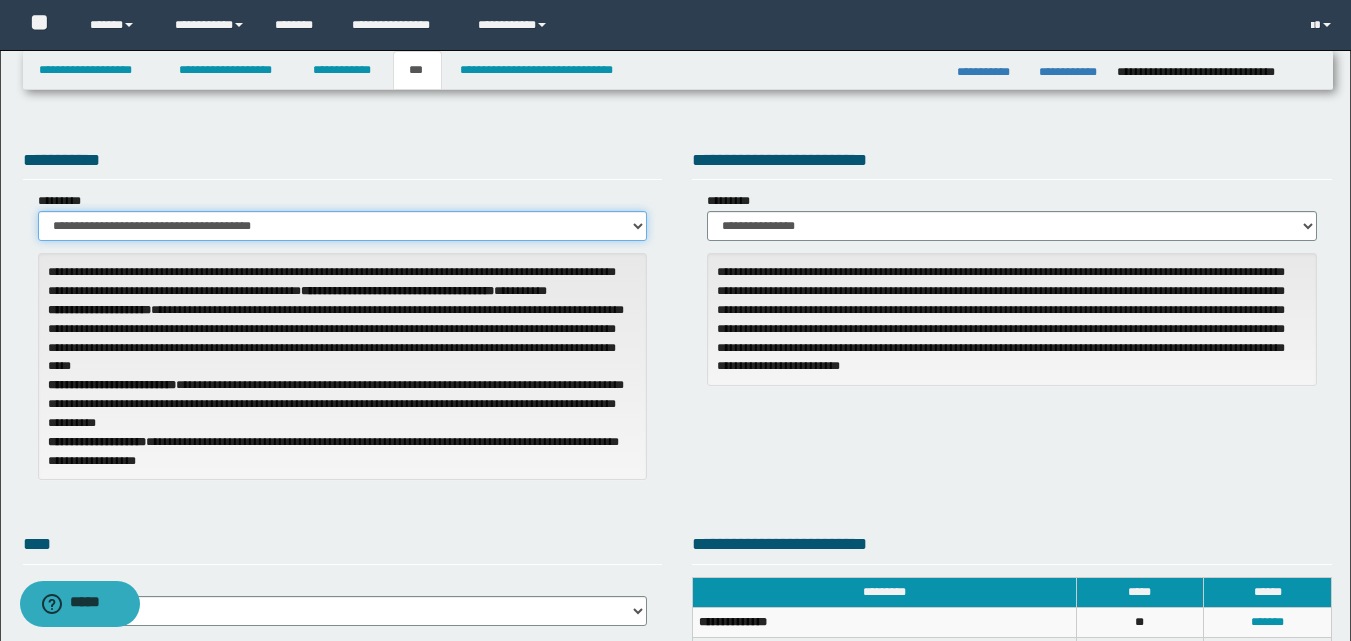select on "**" 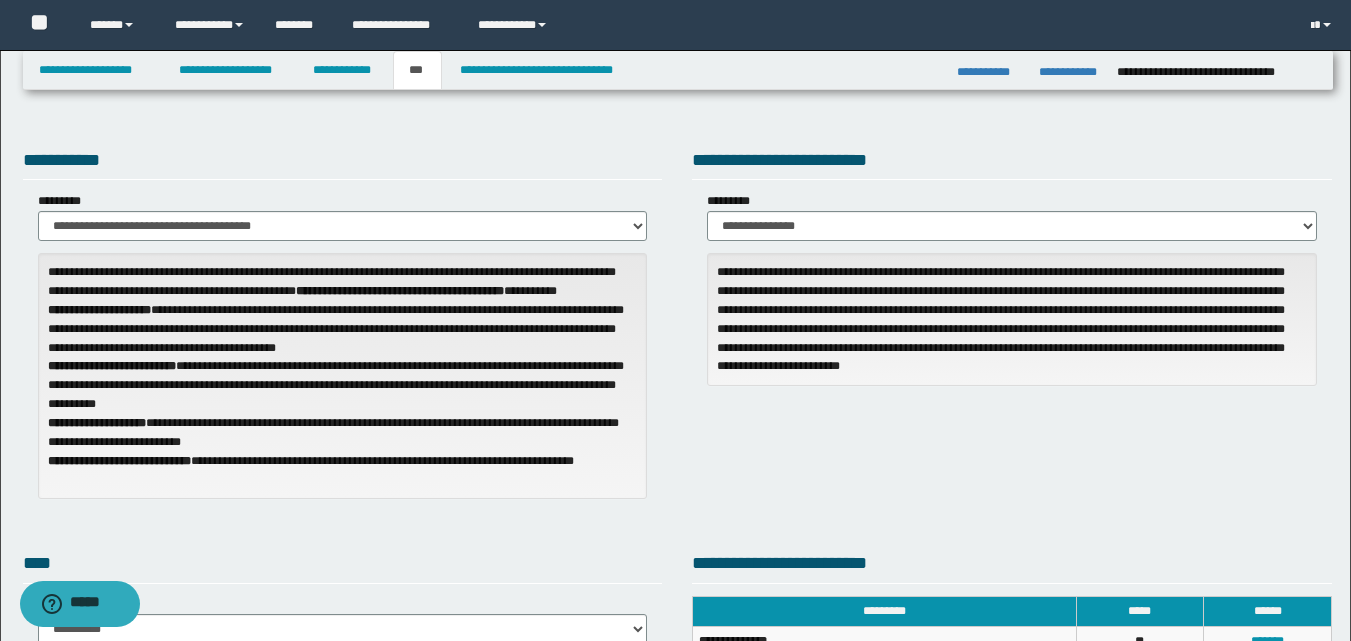 click on "**********" at bounding box center (677, 329) 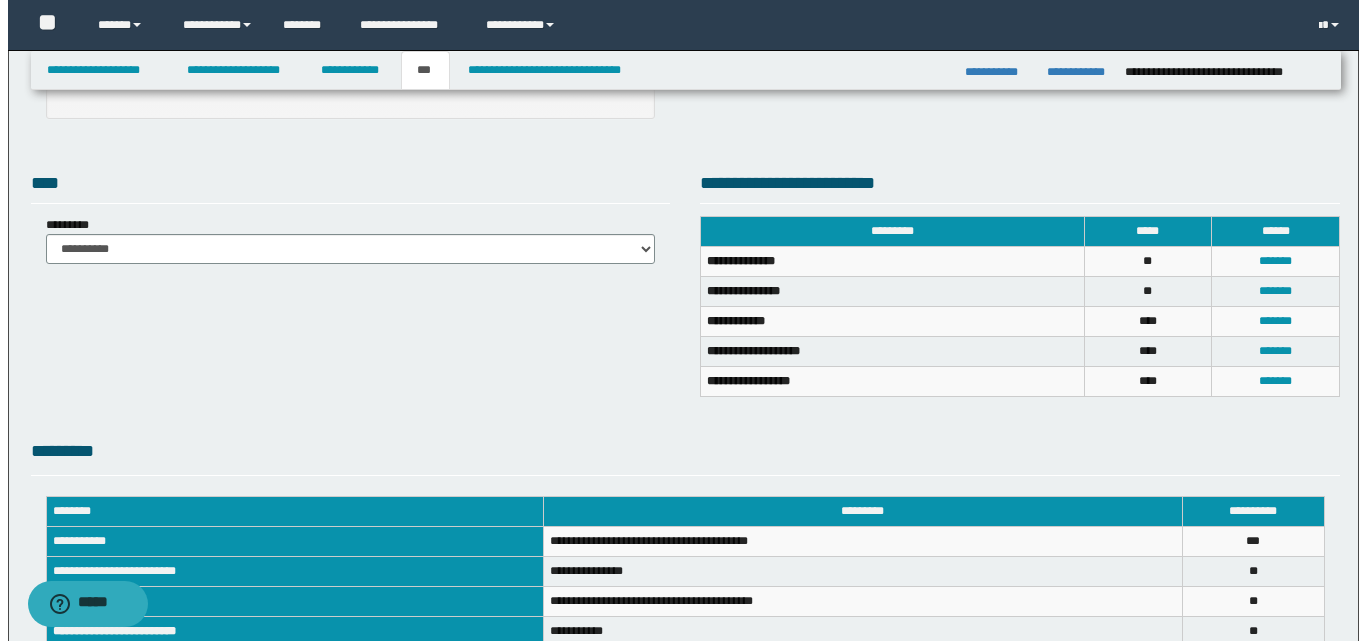 scroll, scrollTop: 0, scrollLeft: 0, axis: both 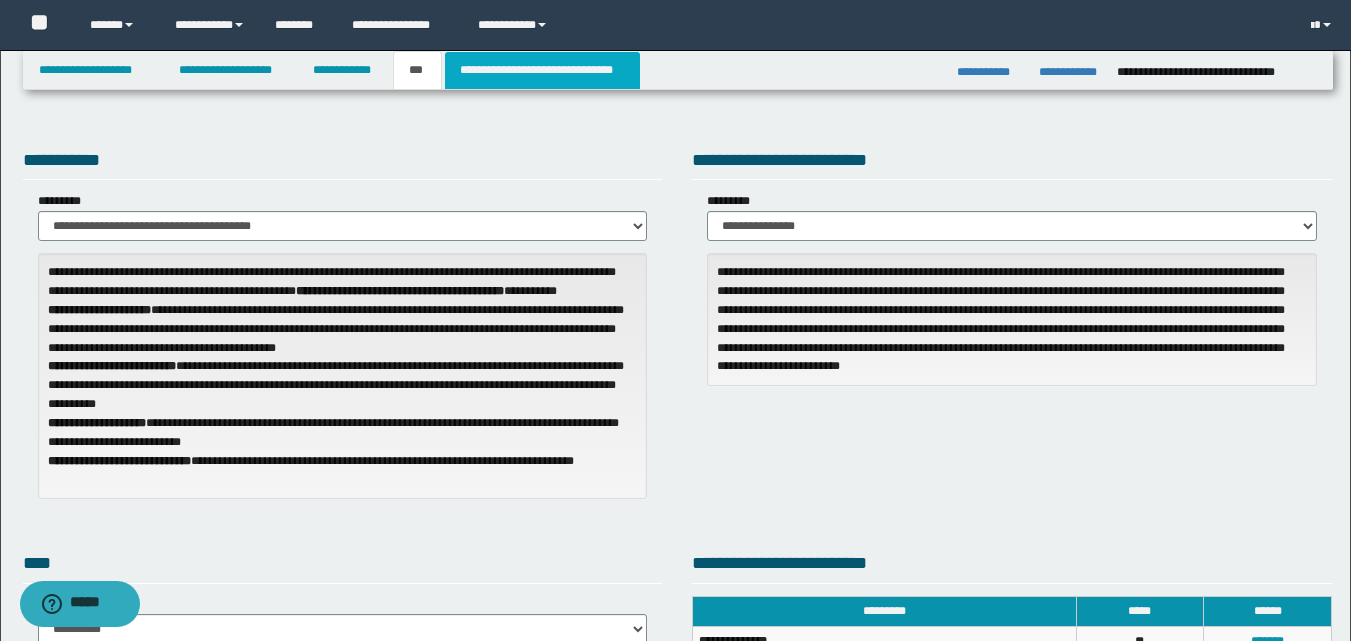 click on "**********" at bounding box center (542, 70) 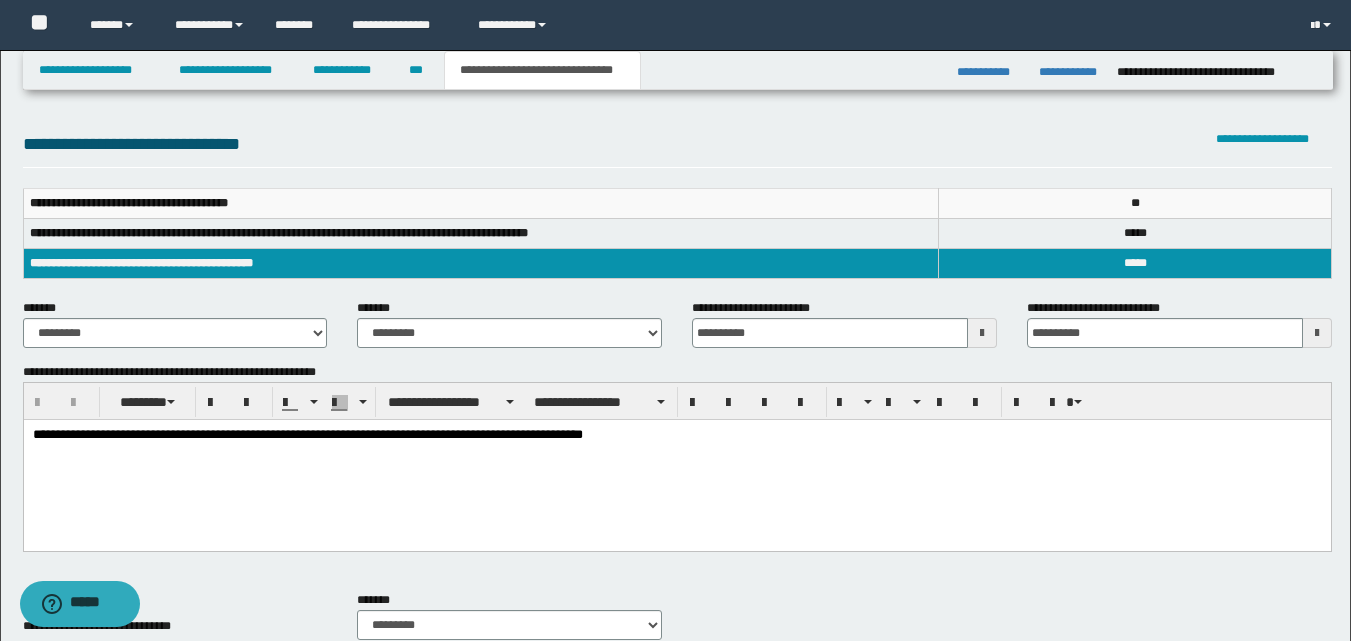 scroll, scrollTop: 300, scrollLeft: 0, axis: vertical 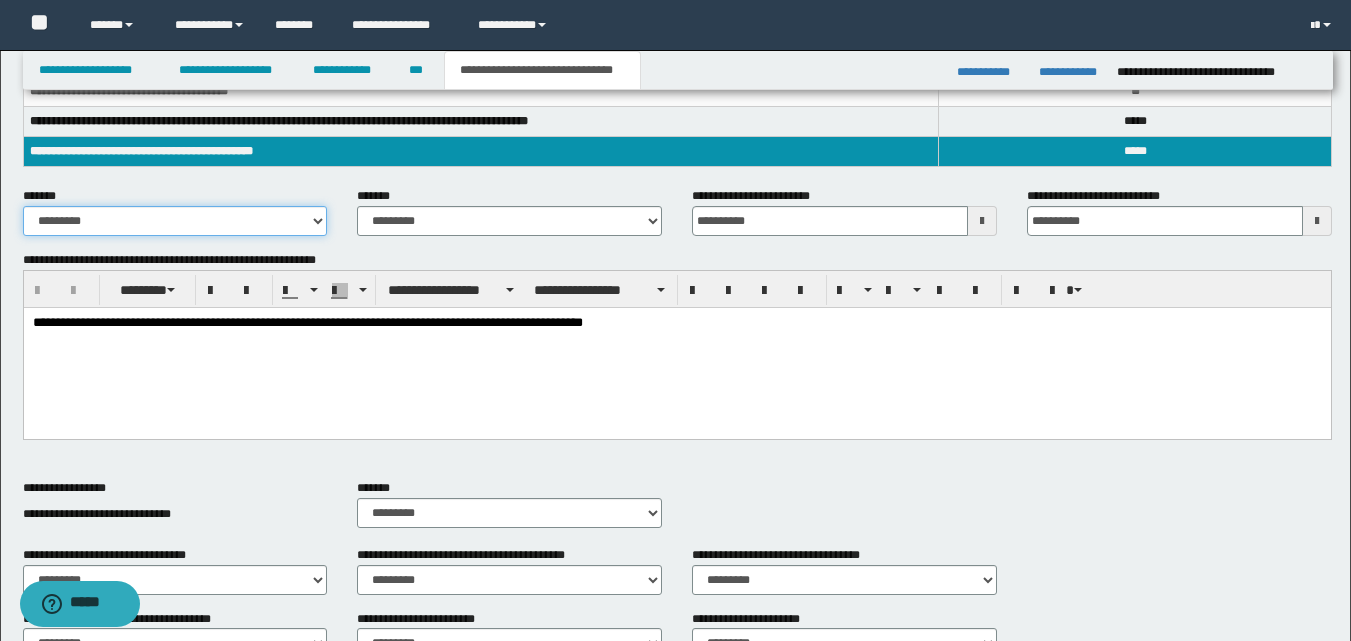 click on "**********" at bounding box center [175, 221] 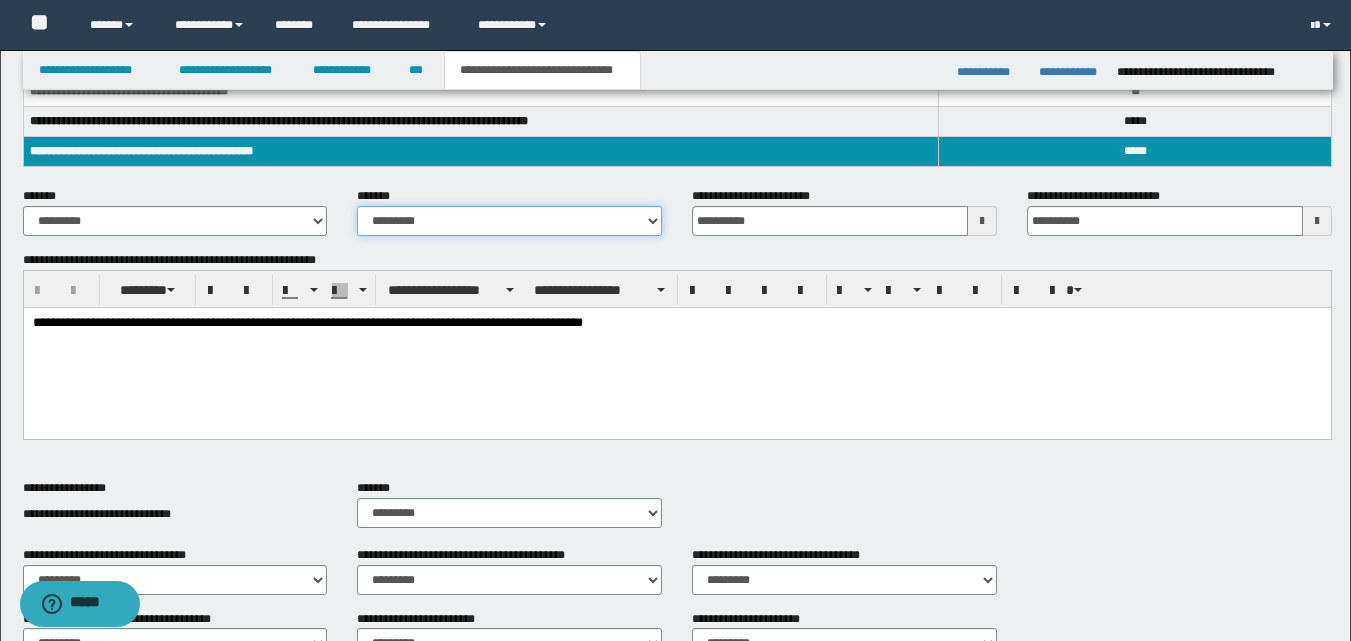 click on "**********" at bounding box center (509, 221) 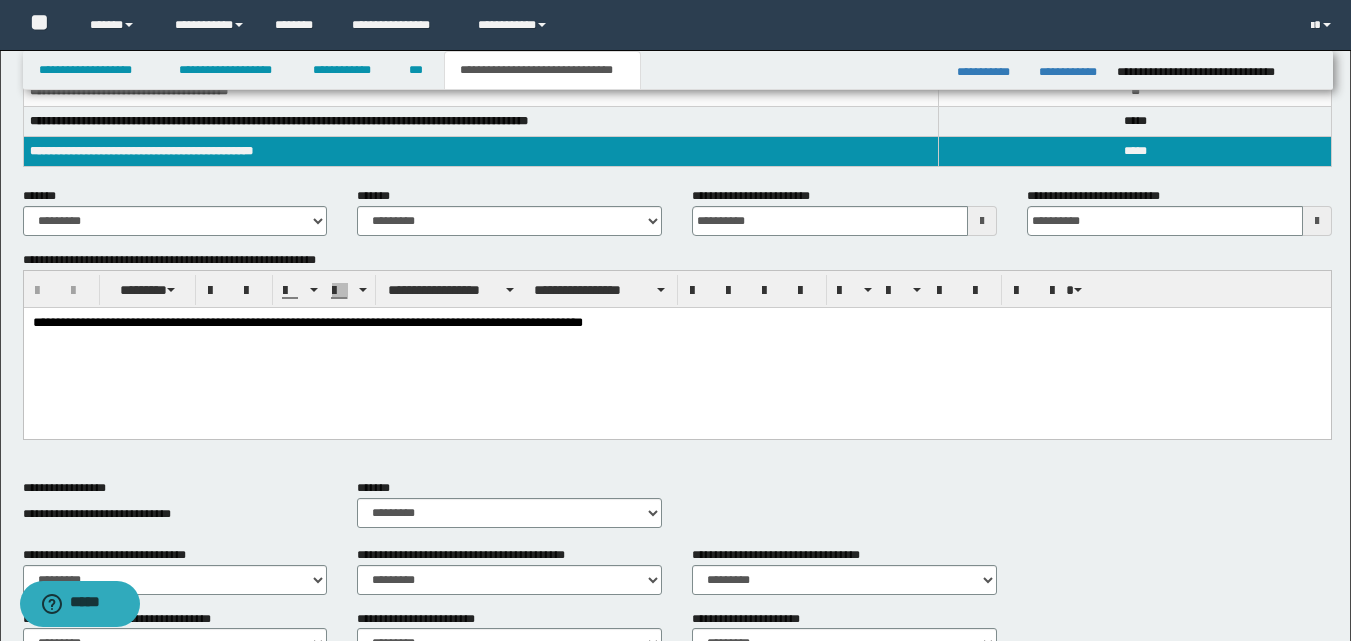 click on "**********" at bounding box center (676, 348) 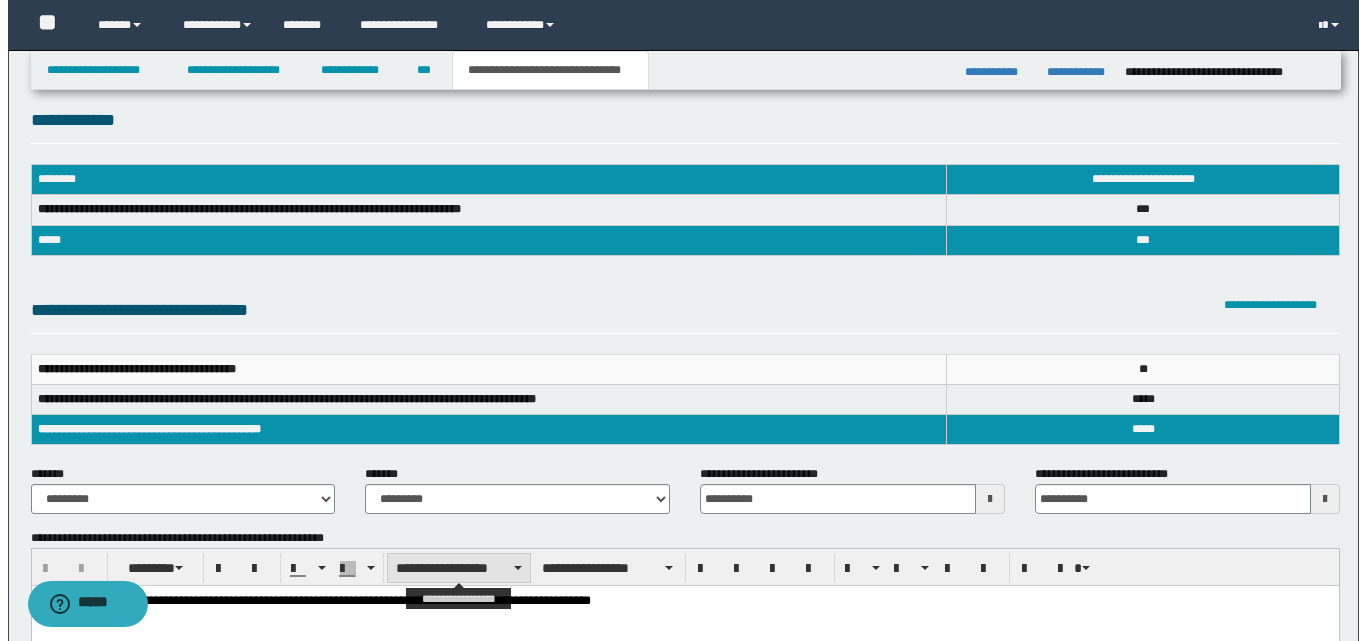 scroll, scrollTop: 0, scrollLeft: 0, axis: both 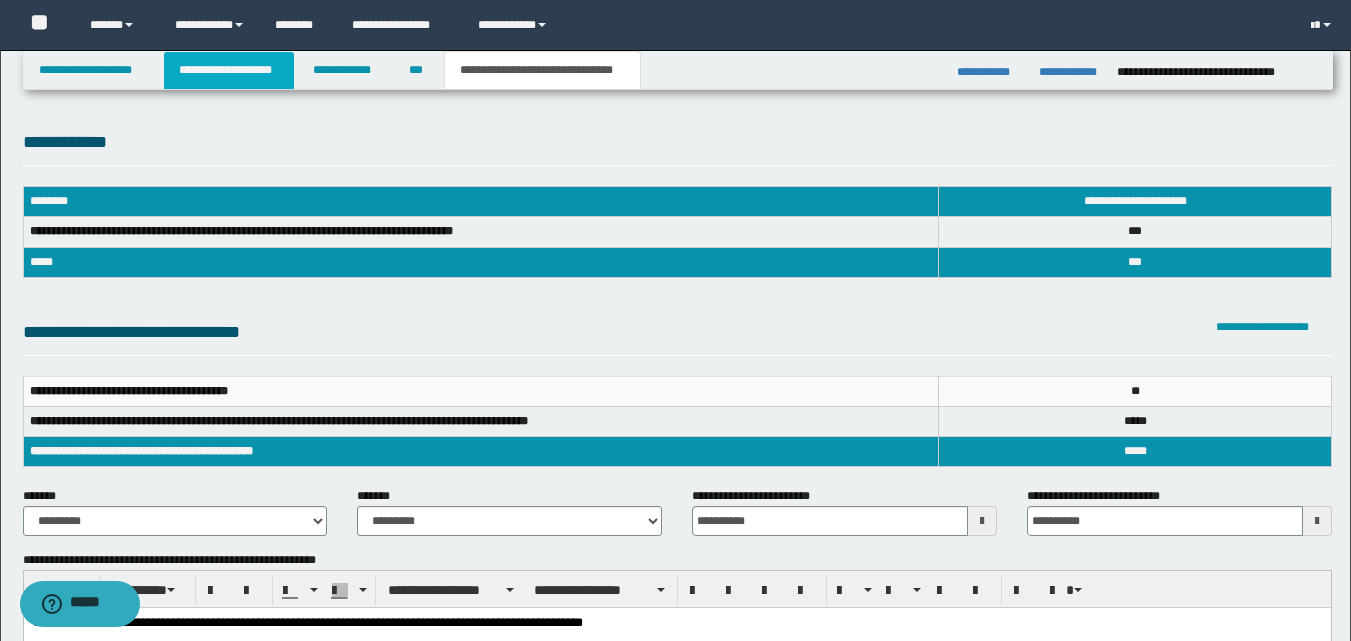 click on "**********" at bounding box center (229, 70) 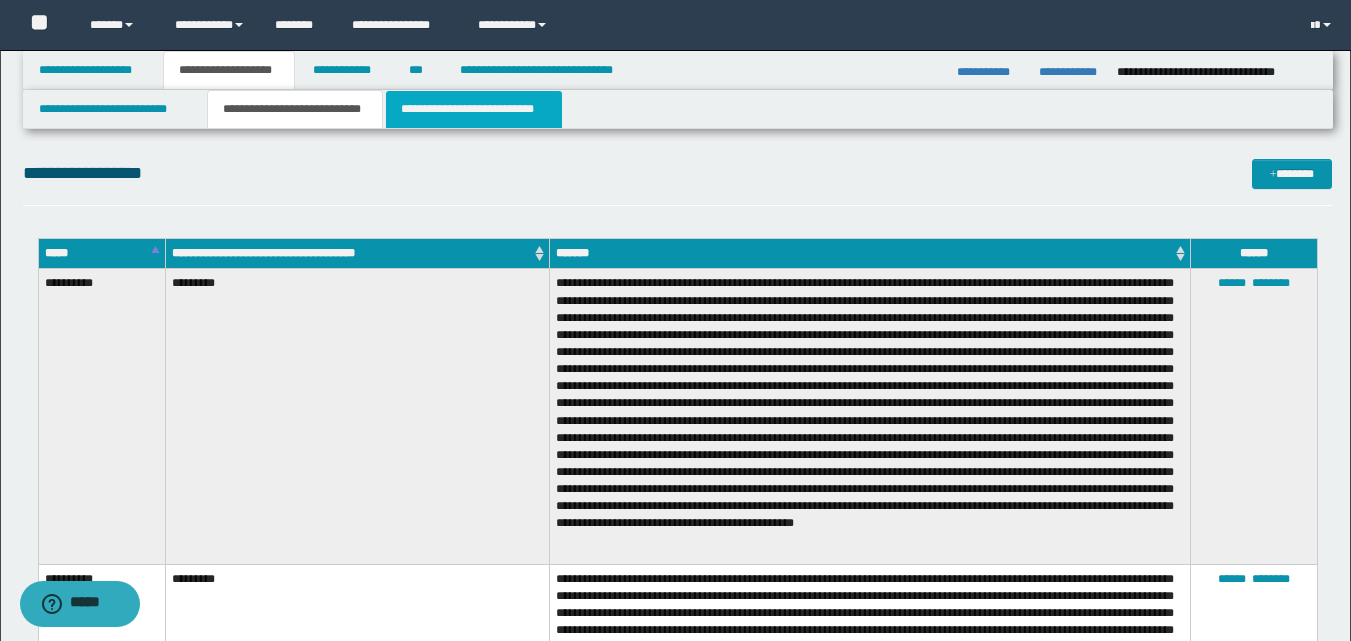 click on "**********" at bounding box center [474, 109] 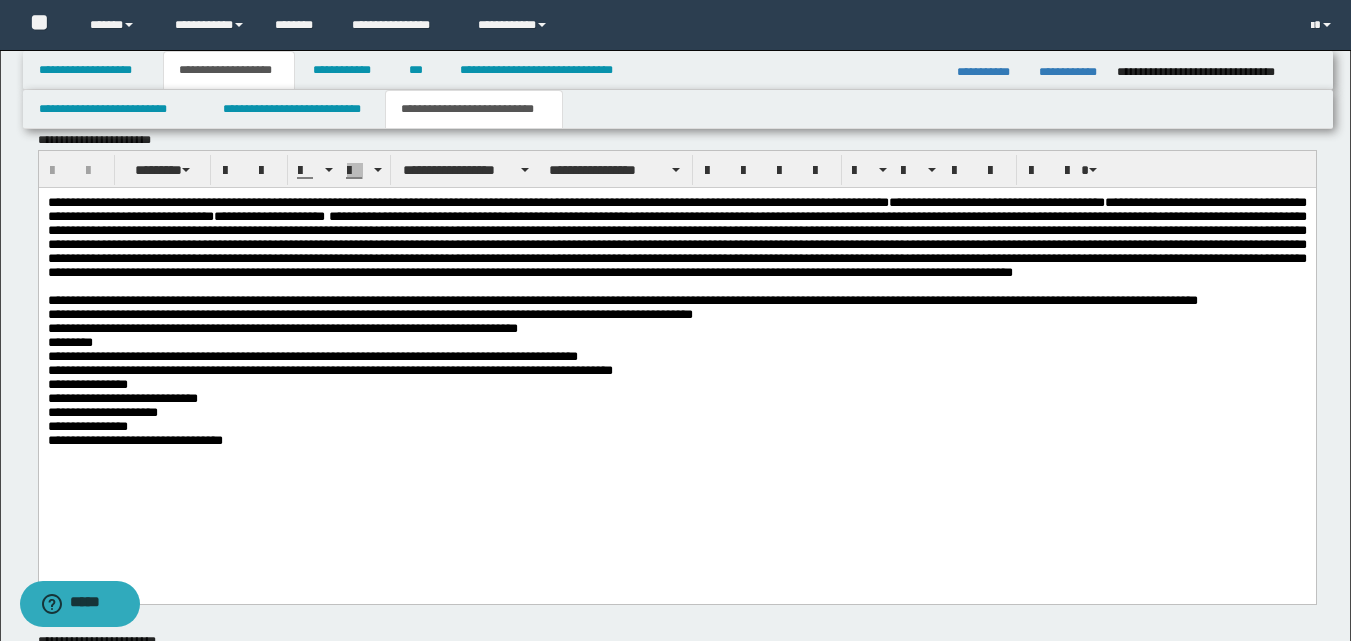 scroll, scrollTop: 900, scrollLeft: 0, axis: vertical 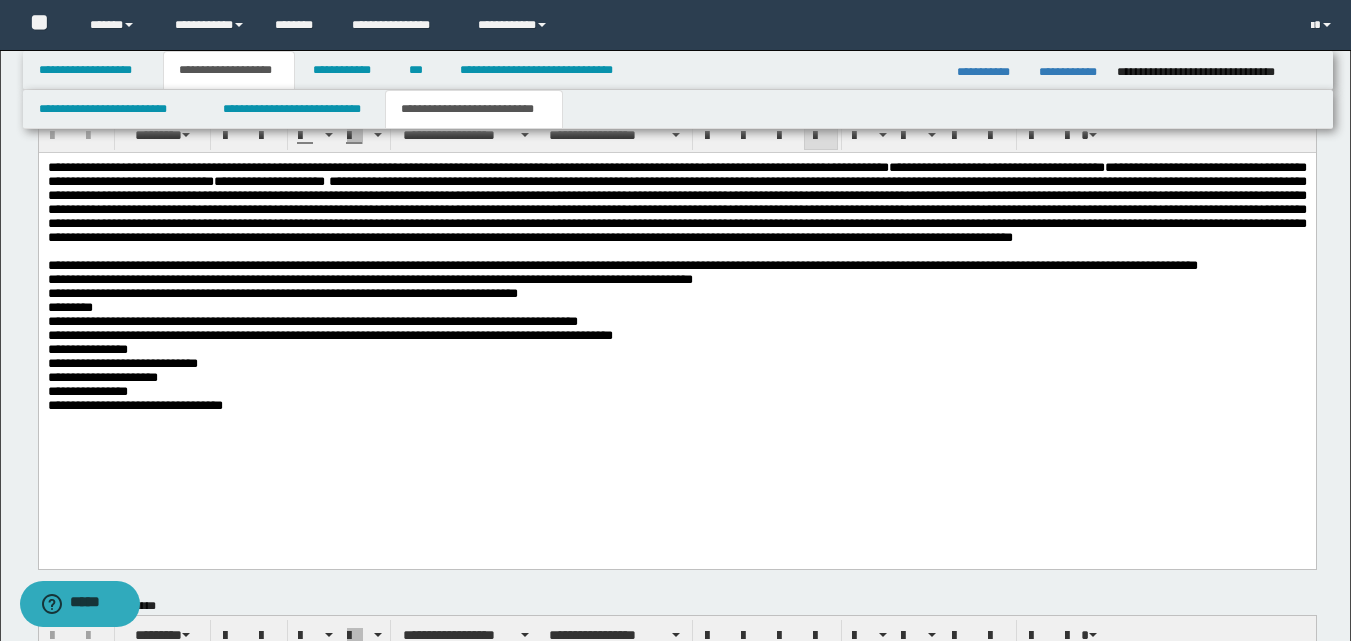click on "**********" at bounding box center (676, 310) 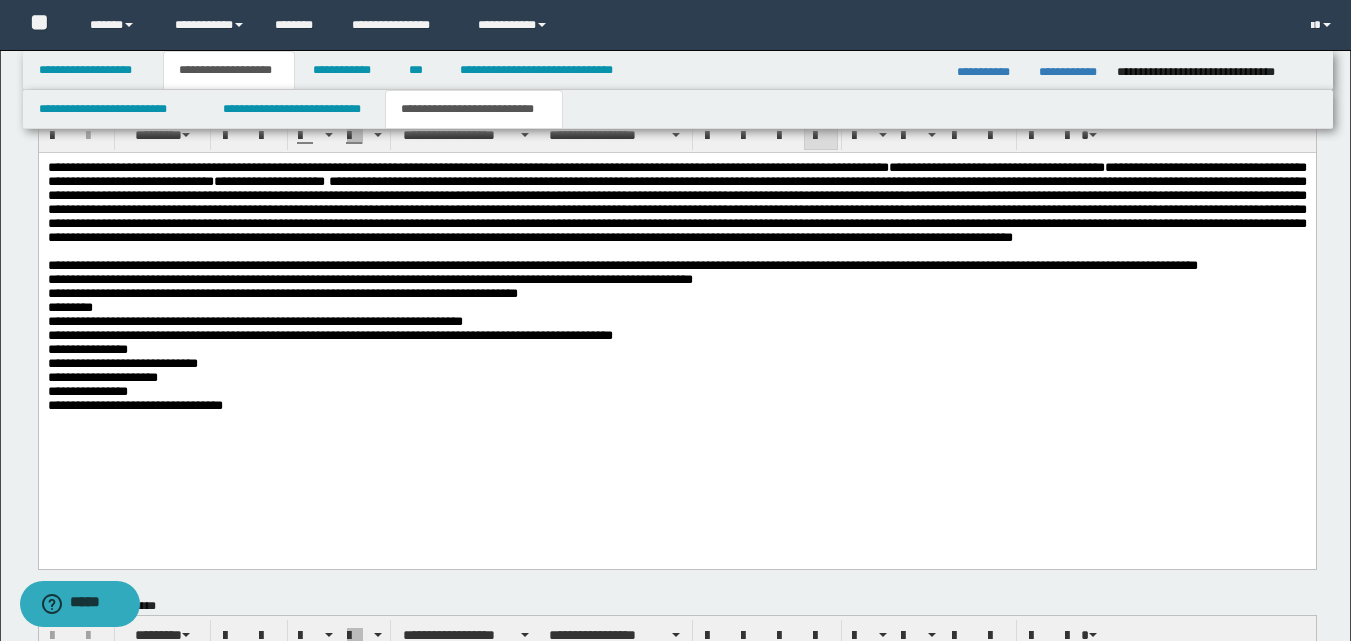 click on "**********" at bounding box center [676, 310] 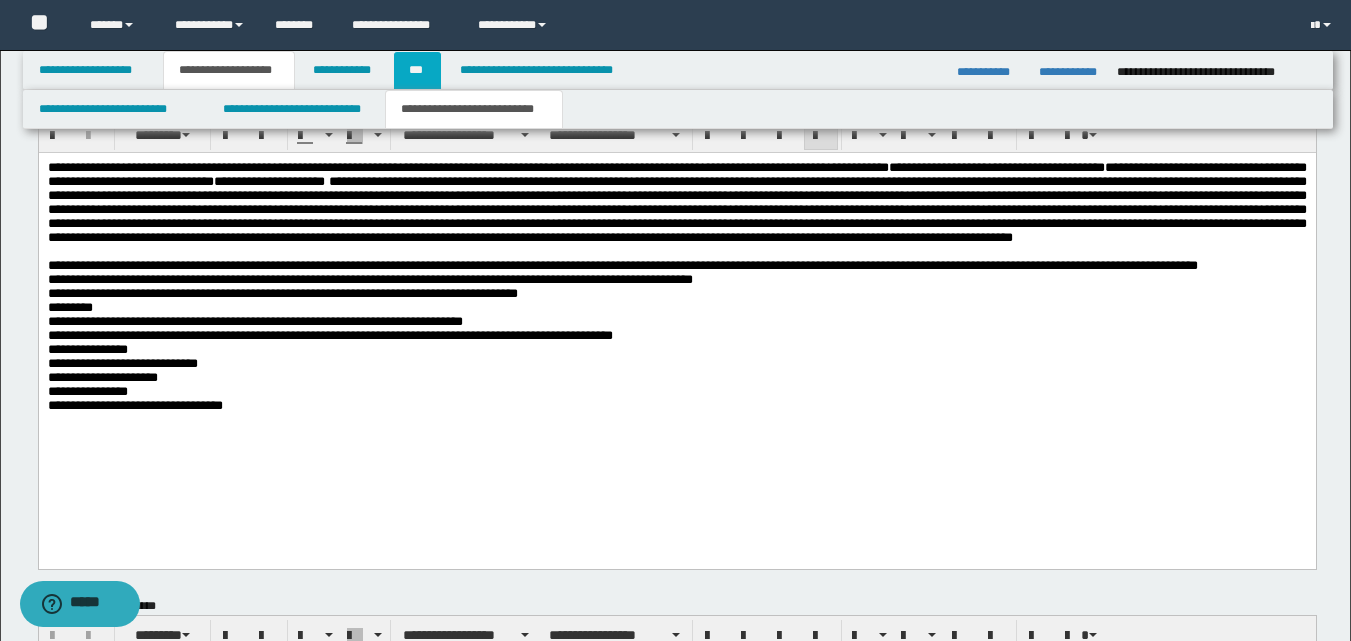 click on "***" at bounding box center [417, 70] 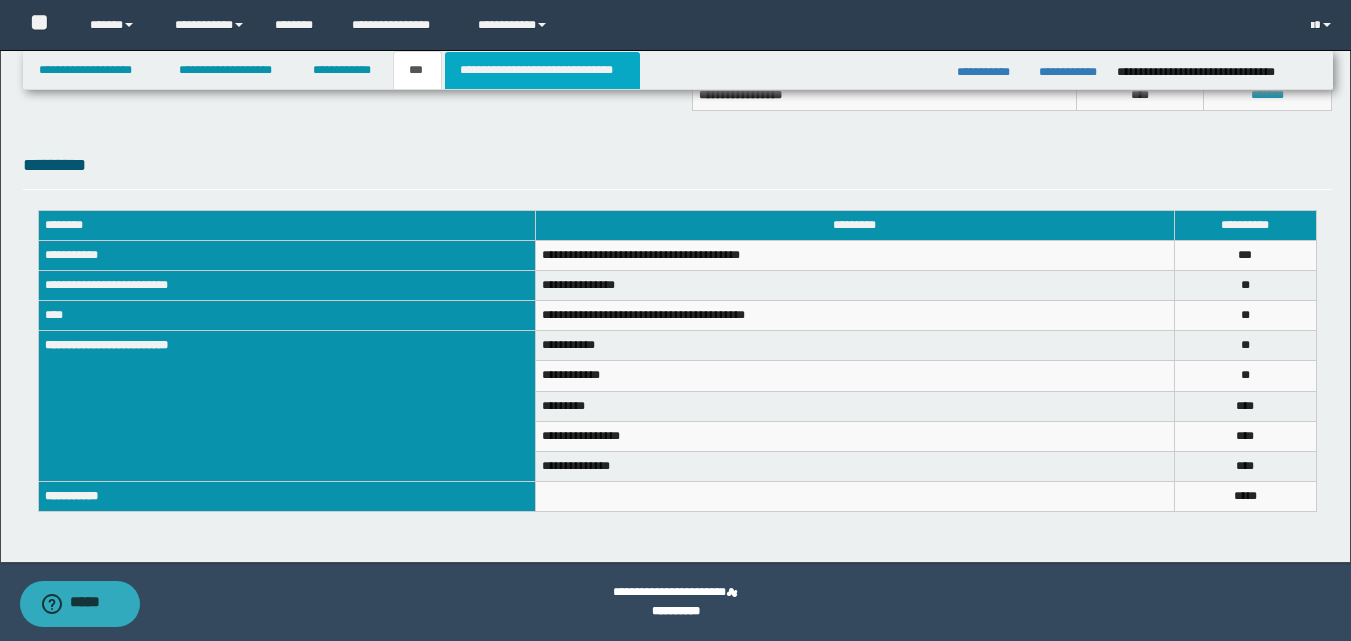 click on "**********" at bounding box center [542, 70] 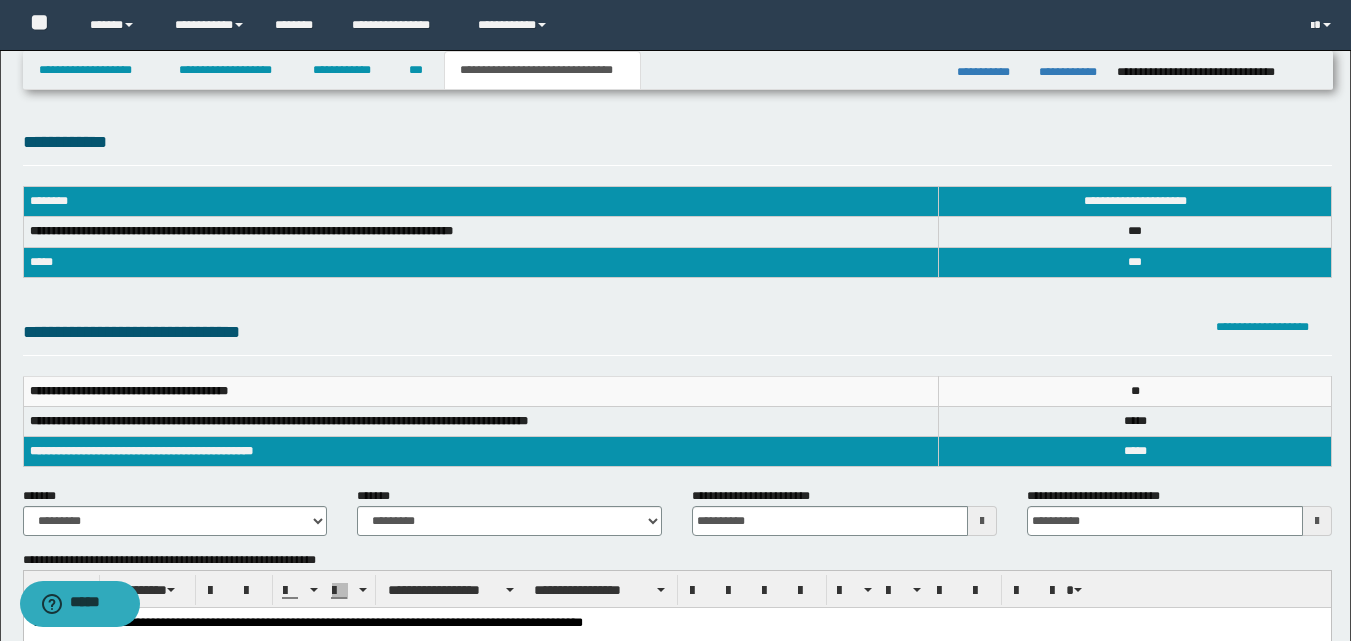 scroll, scrollTop: 100, scrollLeft: 0, axis: vertical 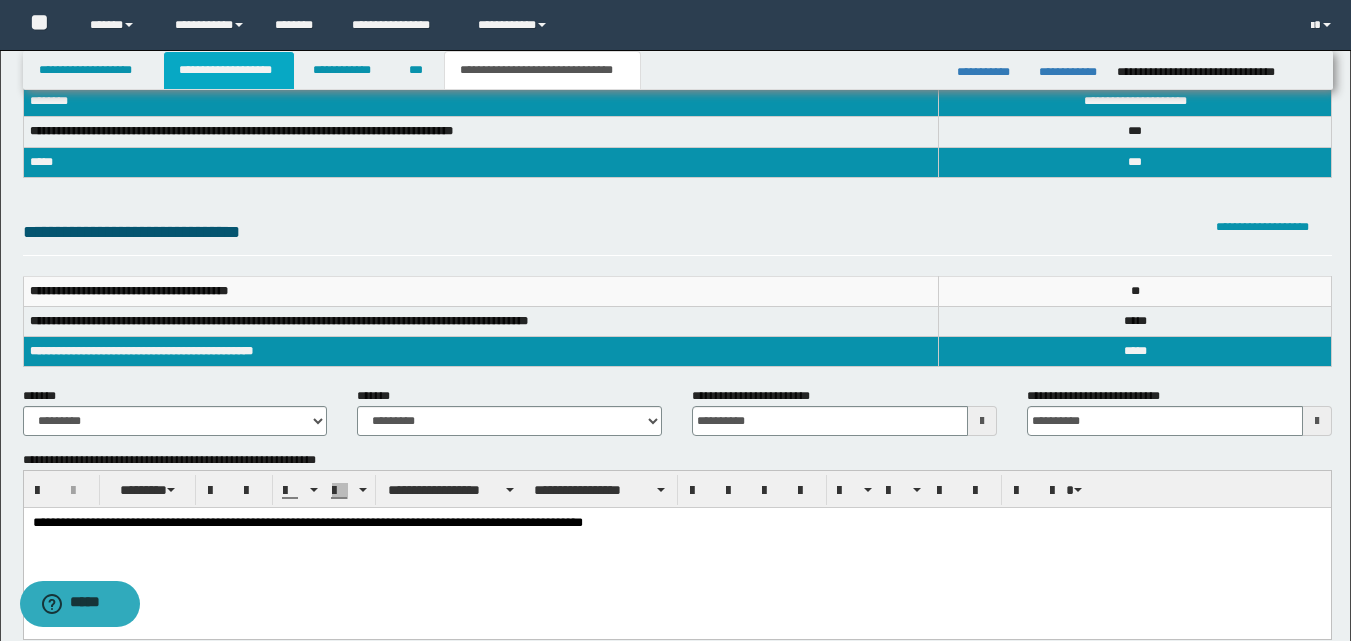 click on "**********" at bounding box center (229, 70) 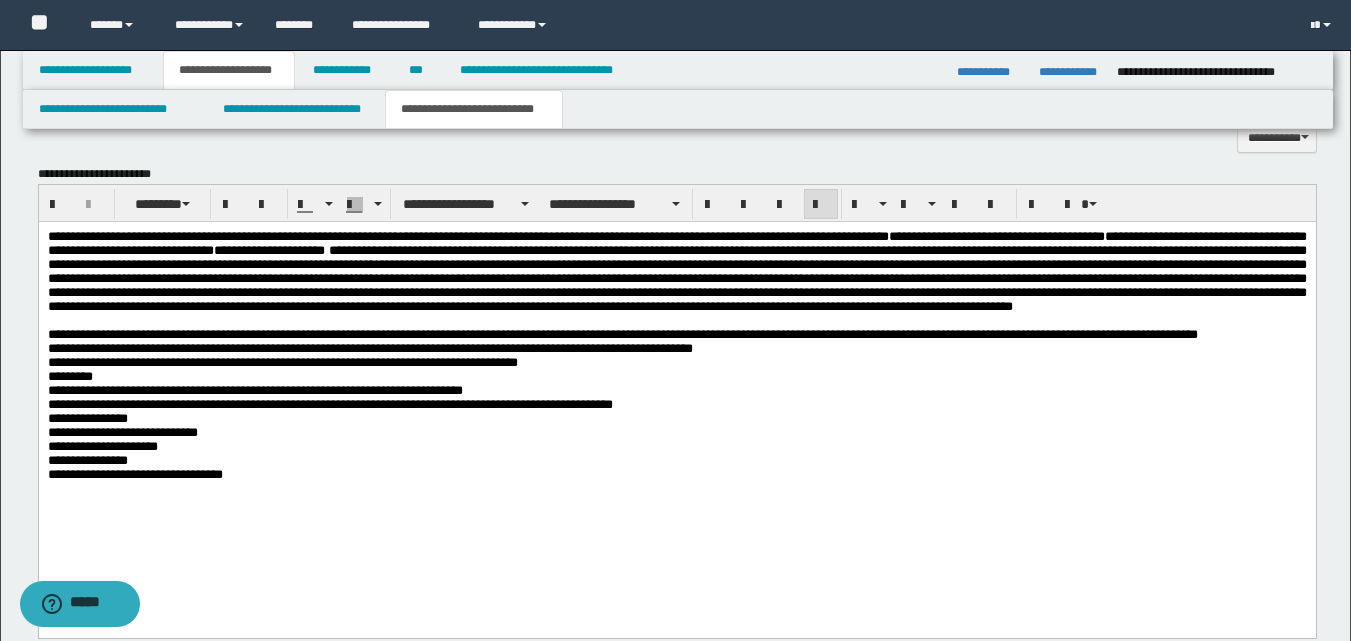 scroll, scrollTop: 931, scrollLeft: 0, axis: vertical 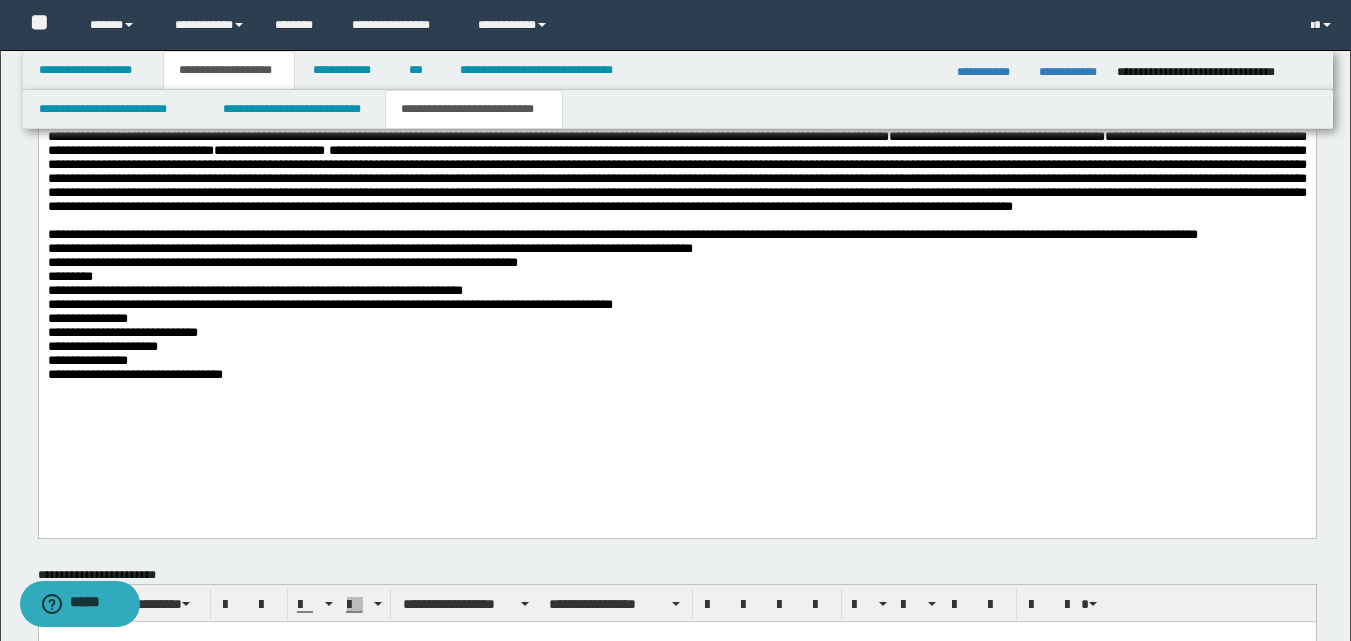 click on "**********" at bounding box center [676, 279] 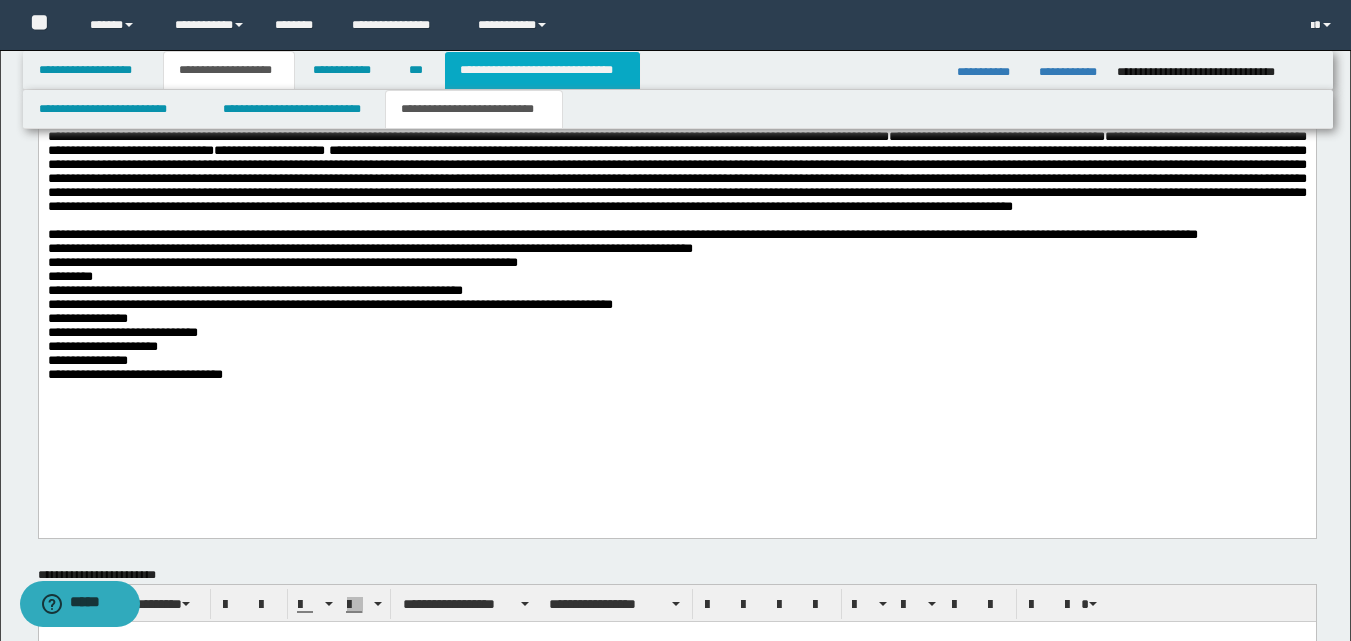 click on "**********" at bounding box center [542, 70] 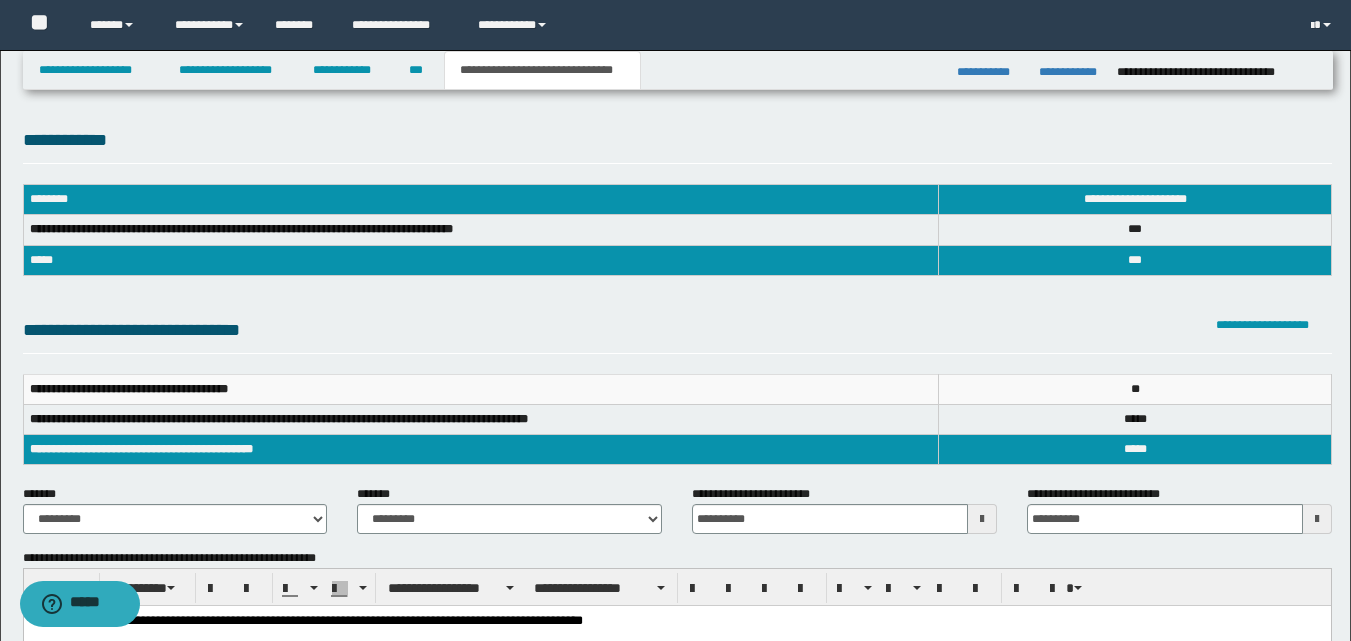 scroll, scrollTop: 0, scrollLeft: 0, axis: both 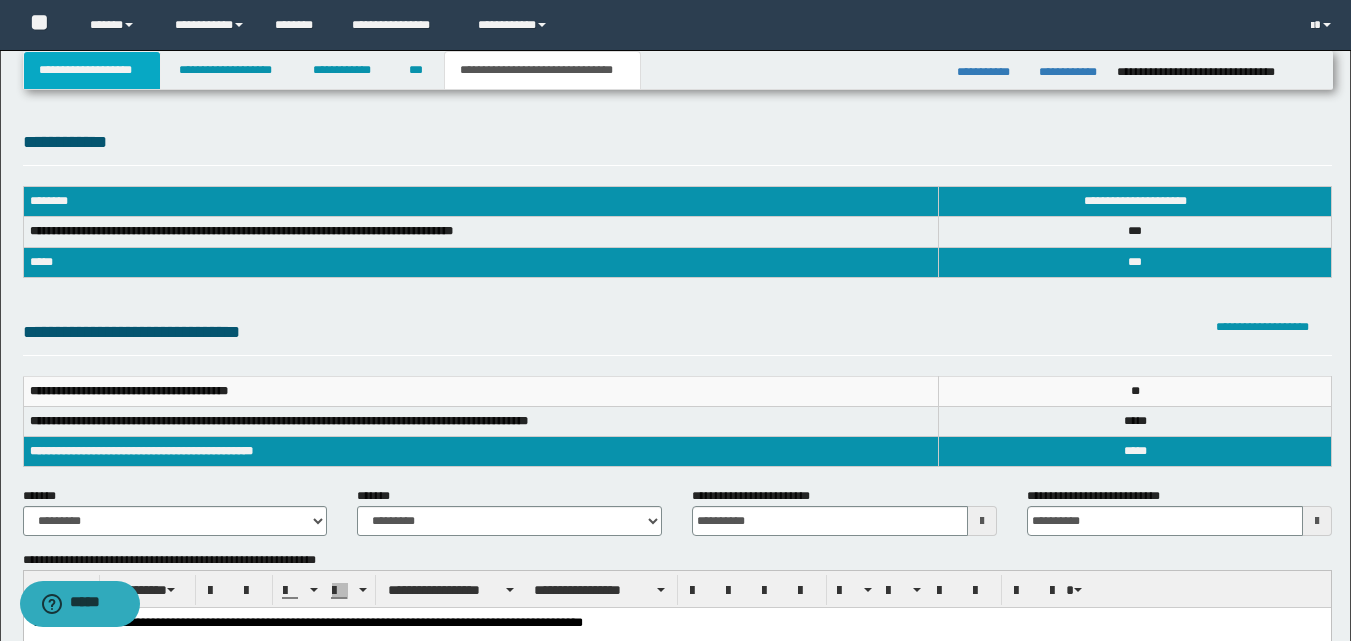 click on "**********" at bounding box center (92, 70) 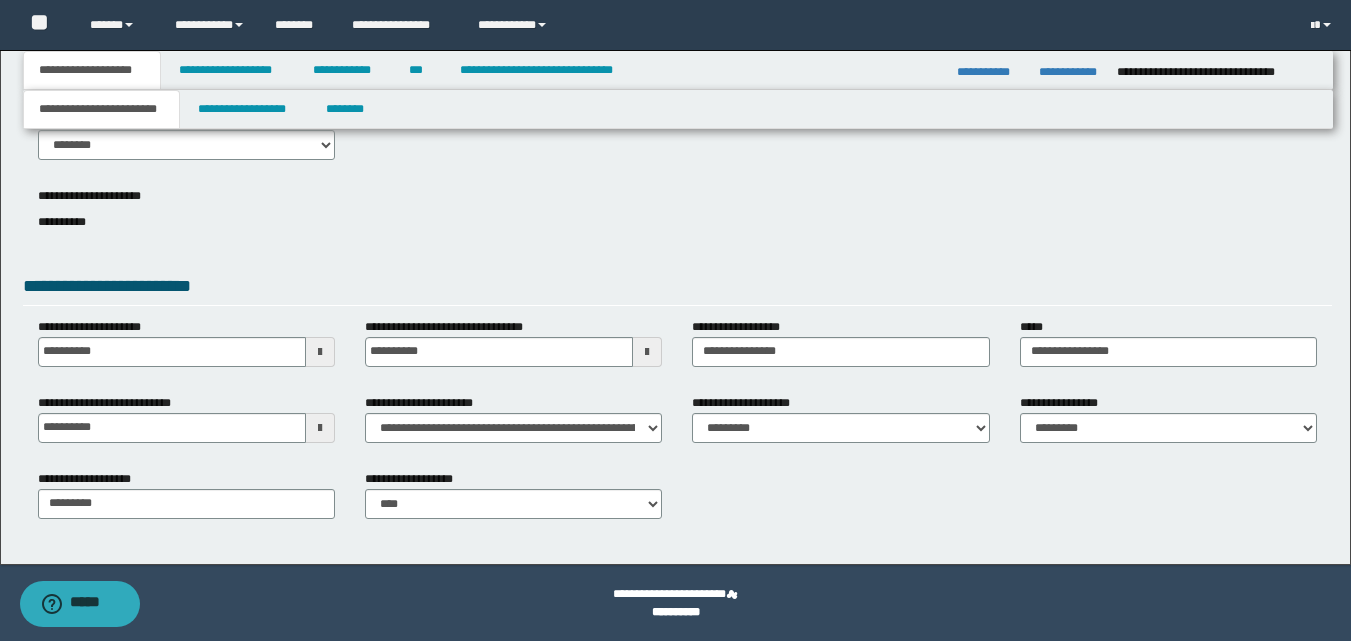 scroll, scrollTop: 104, scrollLeft: 0, axis: vertical 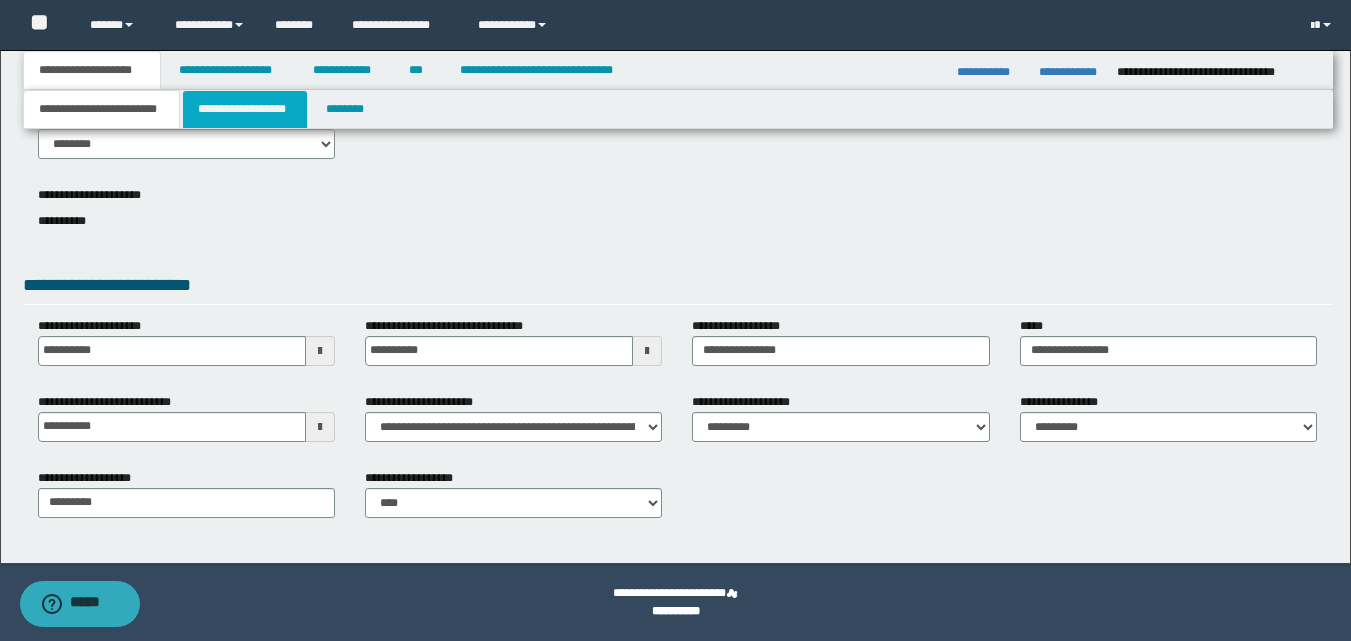 click on "**********" at bounding box center [245, 109] 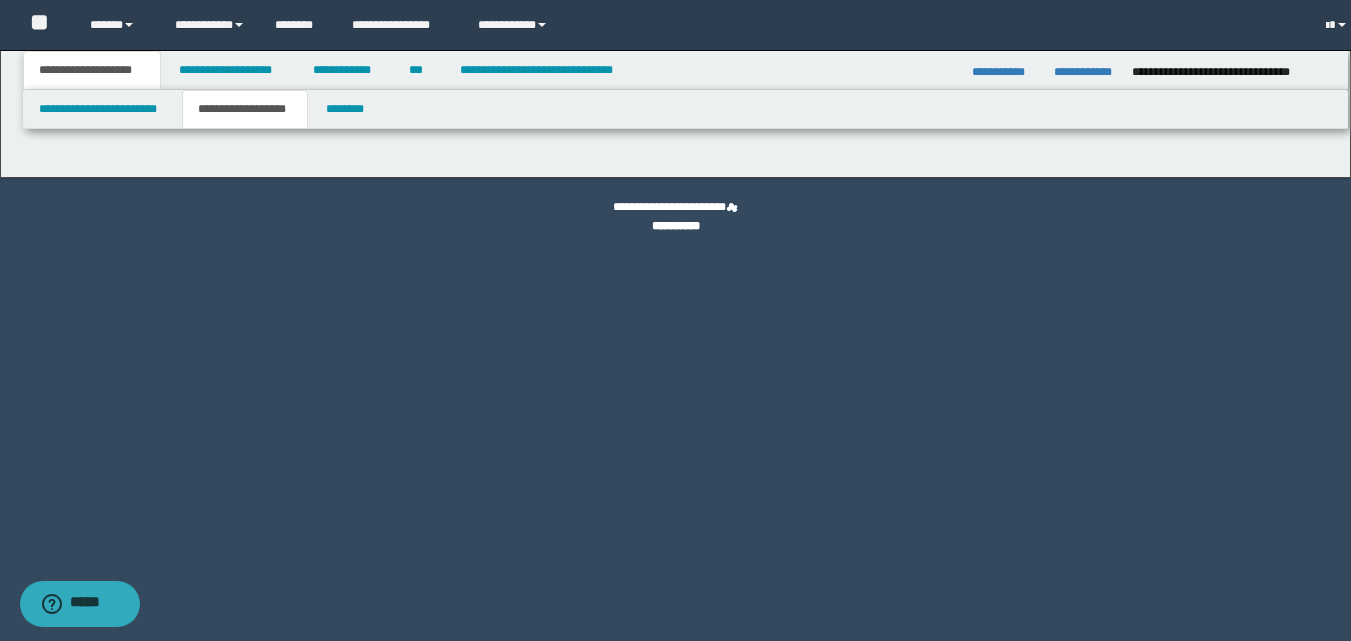 scroll, scrollTop: 0, scrollLeft: 0, axis: both 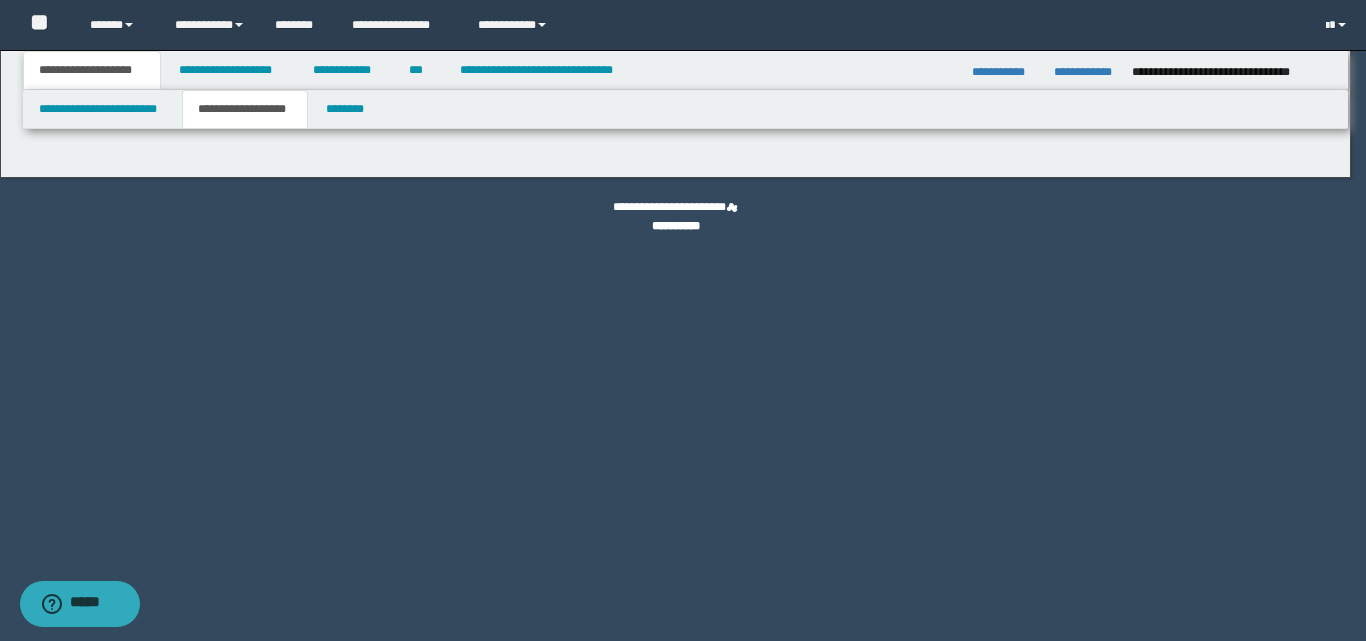 type on "********" 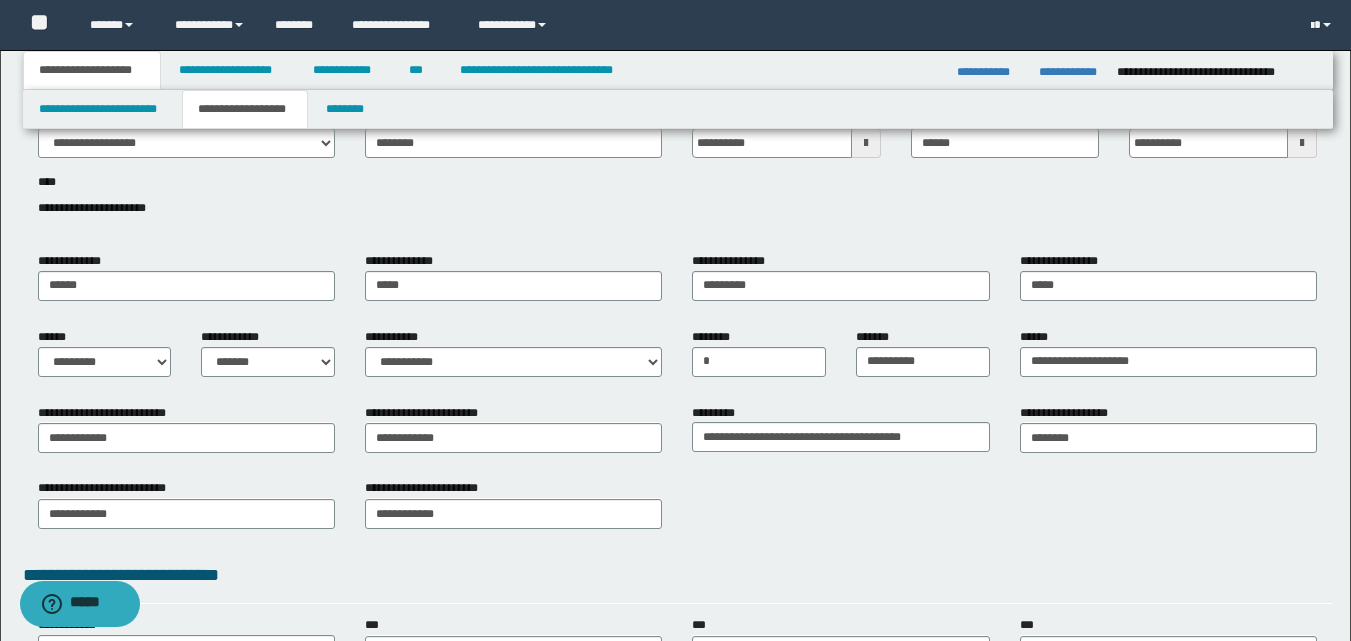 scroll, scrollTop: 0, scrollLeft: 0, axis: both 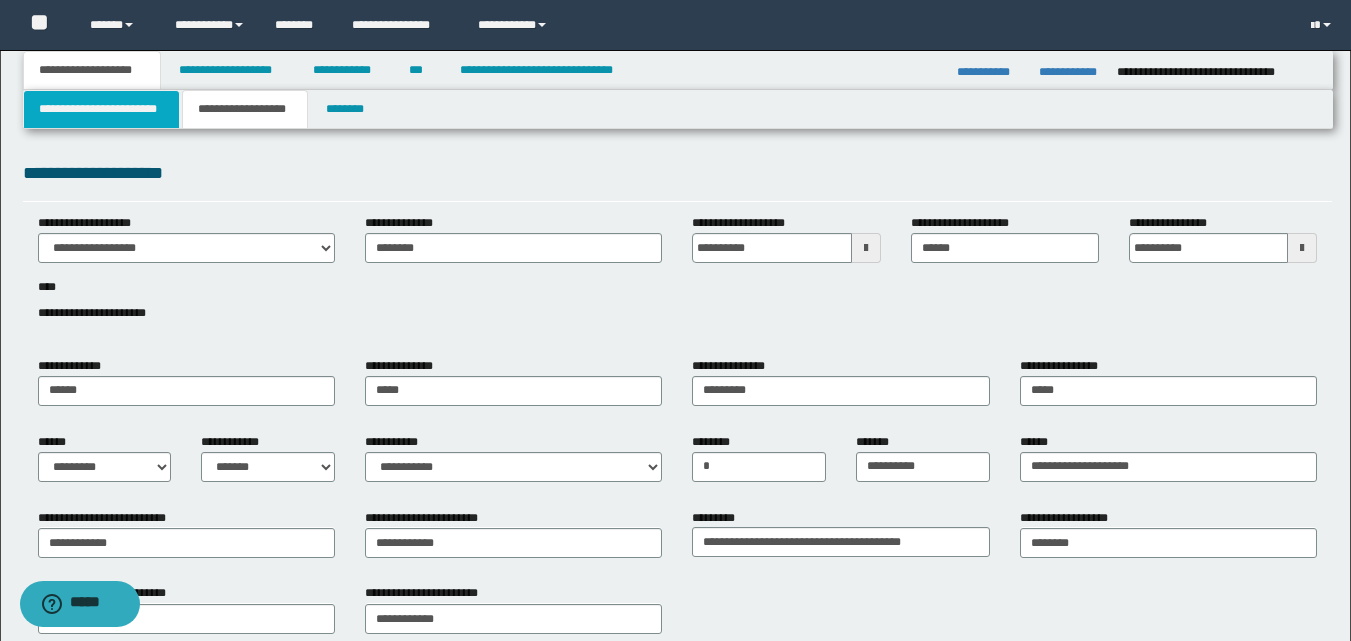 click on "**********" at bounding box center (101, 109) 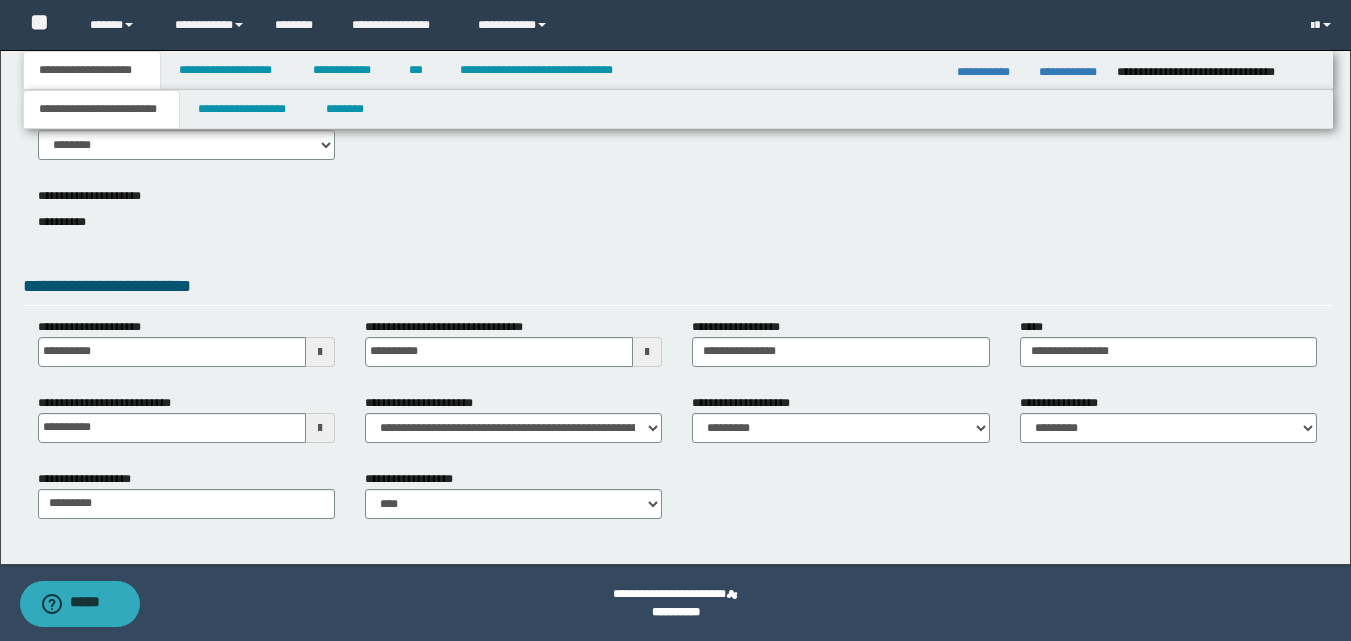 scroll, scrollTop: 104, scrollLeft: 0, axis: vertical 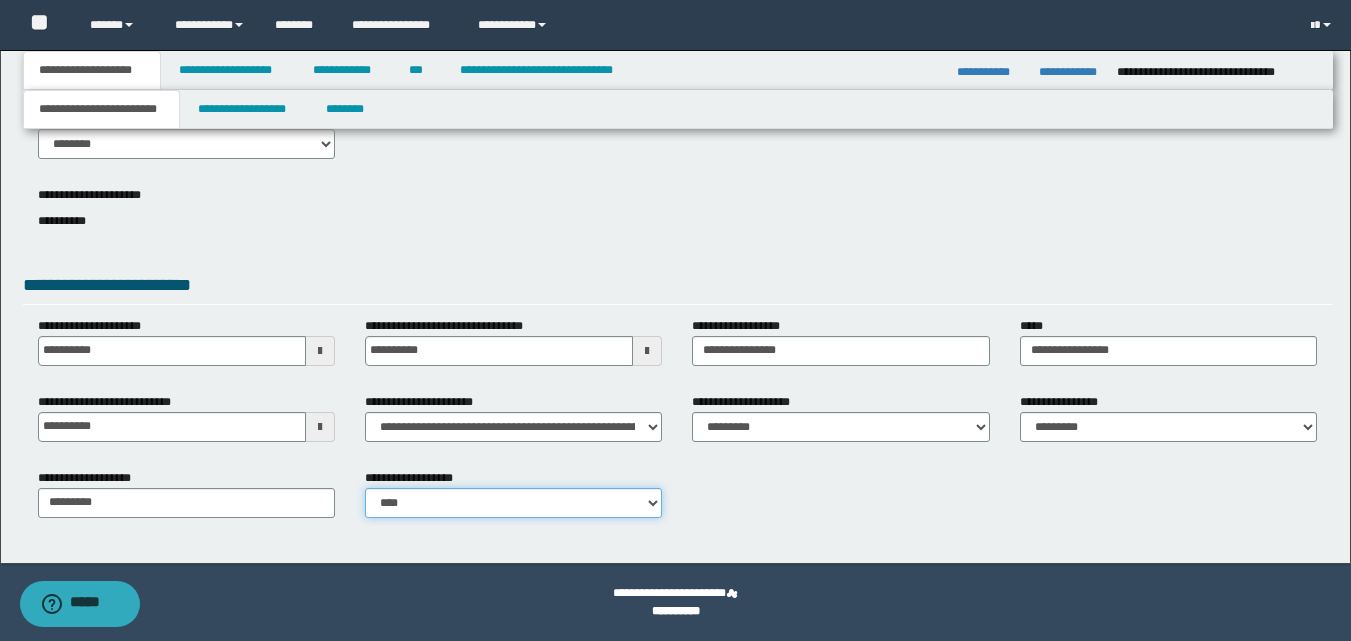 click on "**********" at bounding box center [513, 503] 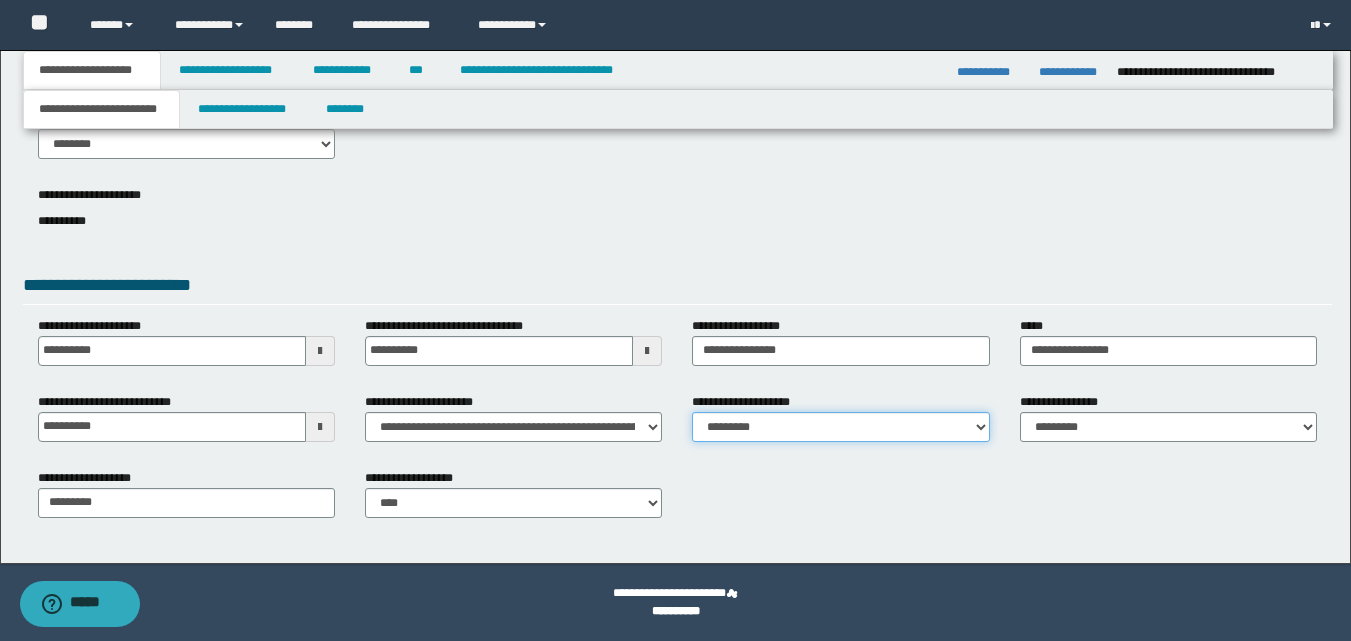 click on "**********" at bounding box center (840, 427) 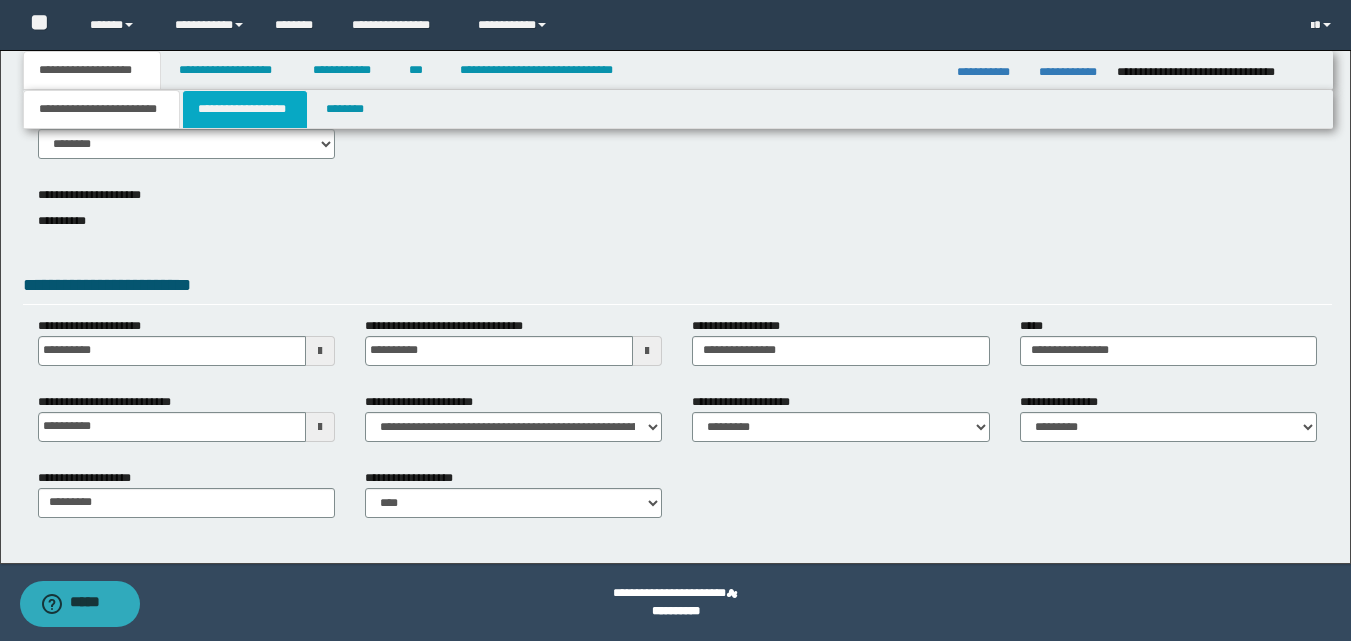 click on "**********" at bounding box center [245, 109] 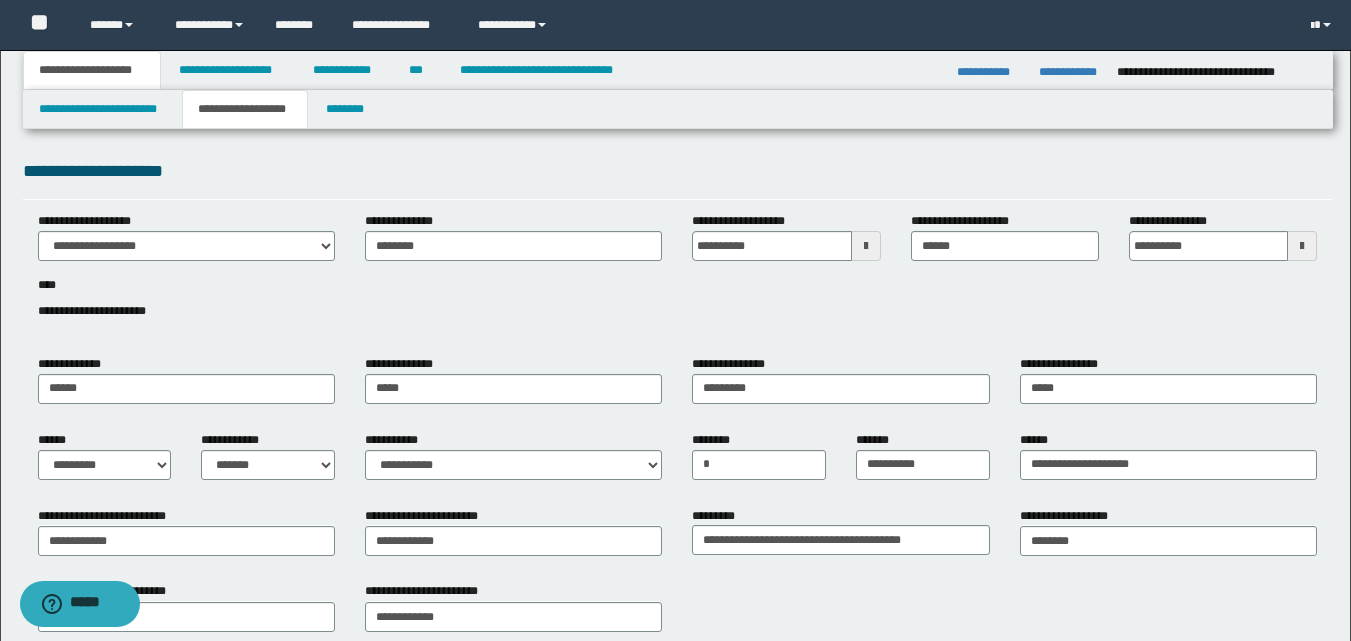 scroll, scrollTop: 0, scrollLeft: 0, axis: both 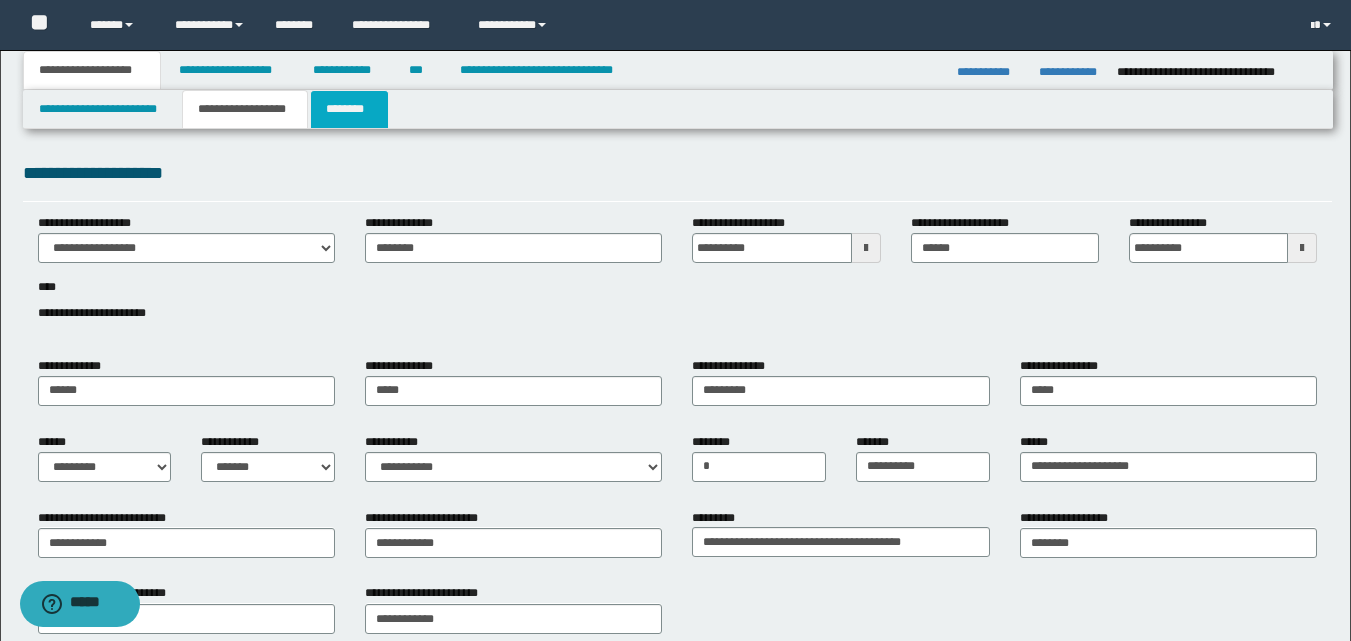 click on "********" at bounding box center [349, 109] 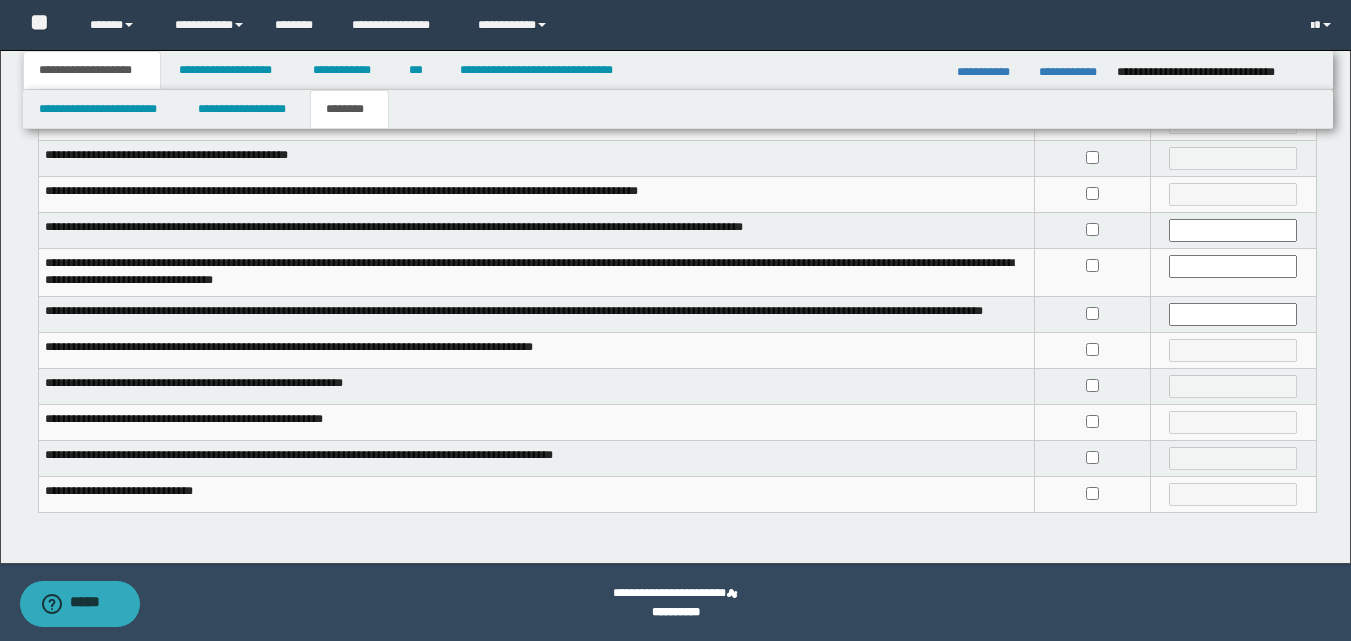 scroll, scrollTop: 501, scrollLeft: 0, axis: vertical 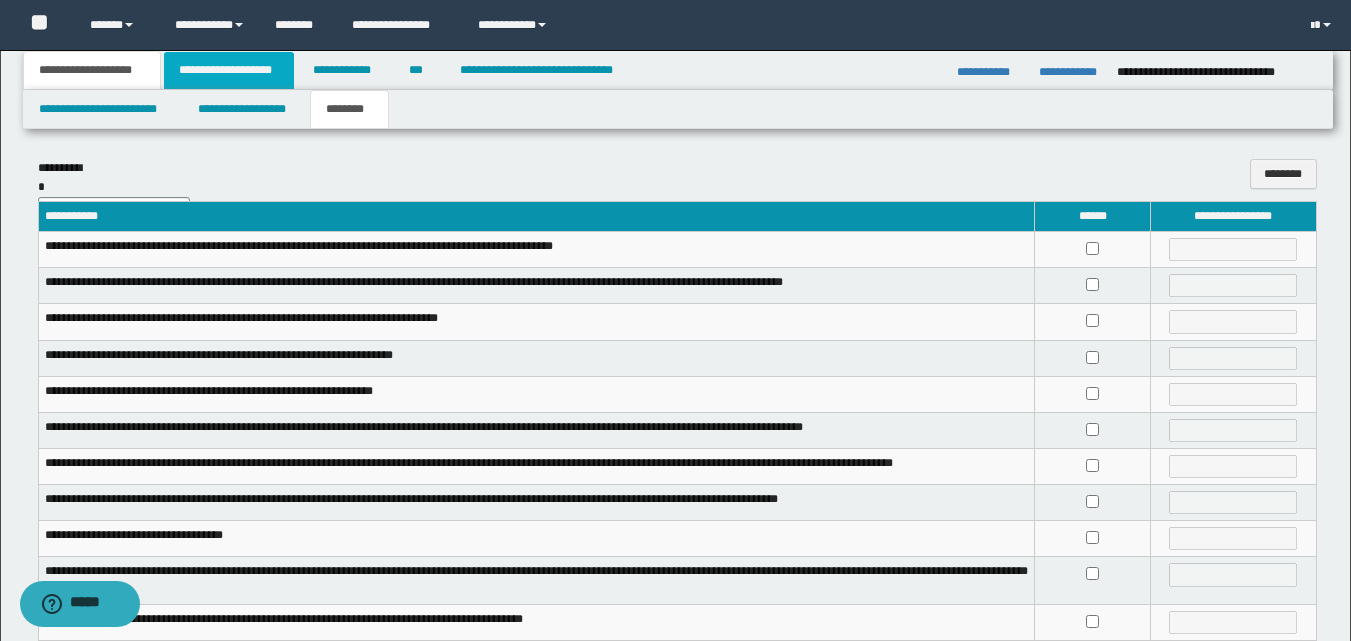 click on "**********" at bounding box center [229, 70] 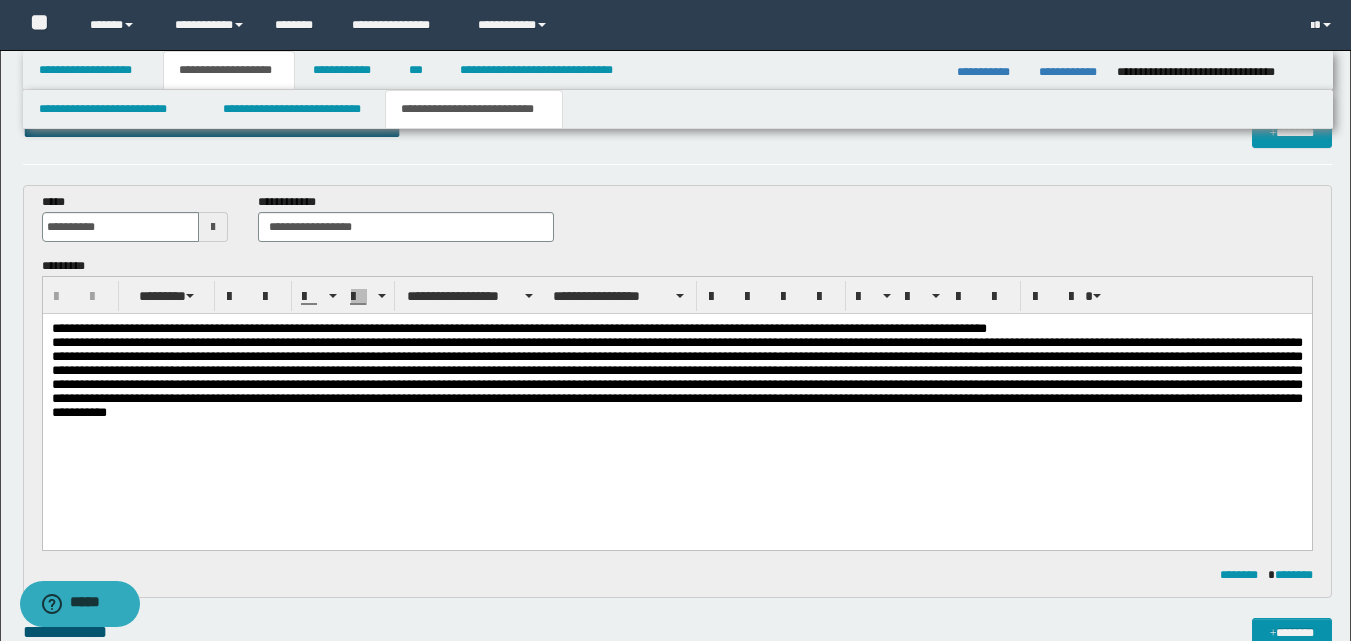 scroll, scrollTop: 0, scrollLeft: 0, axis: both 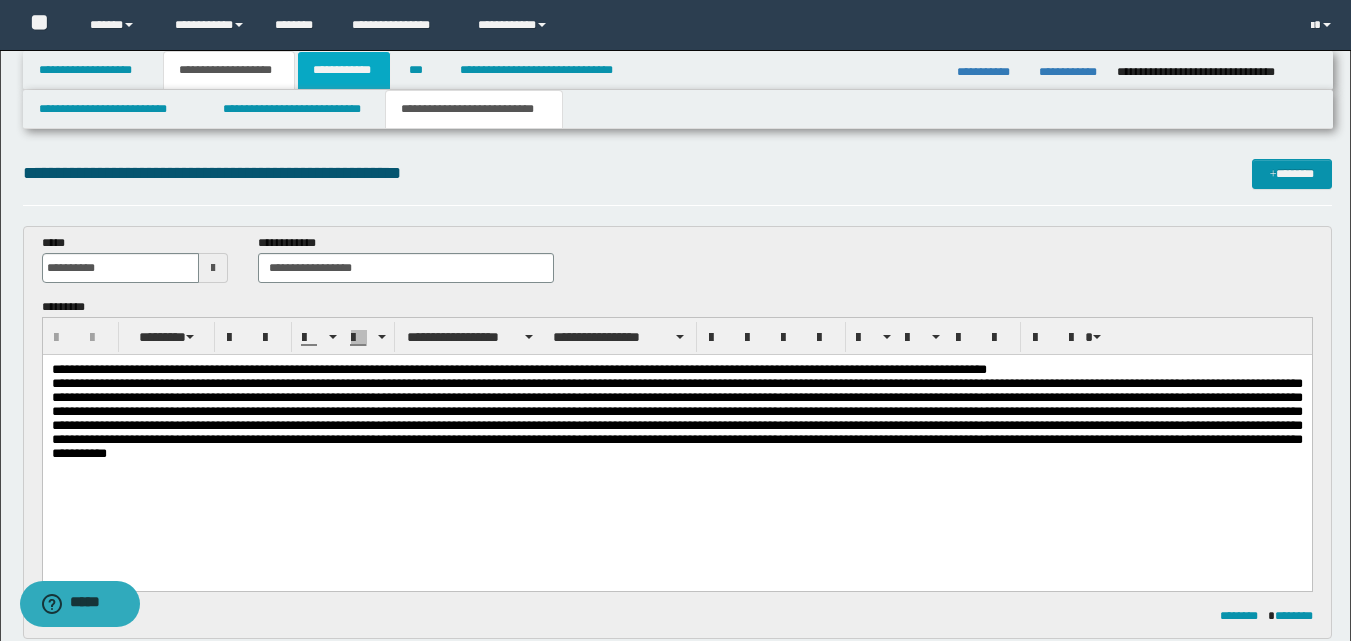 click on "**********" at bounding box center [344, 70] 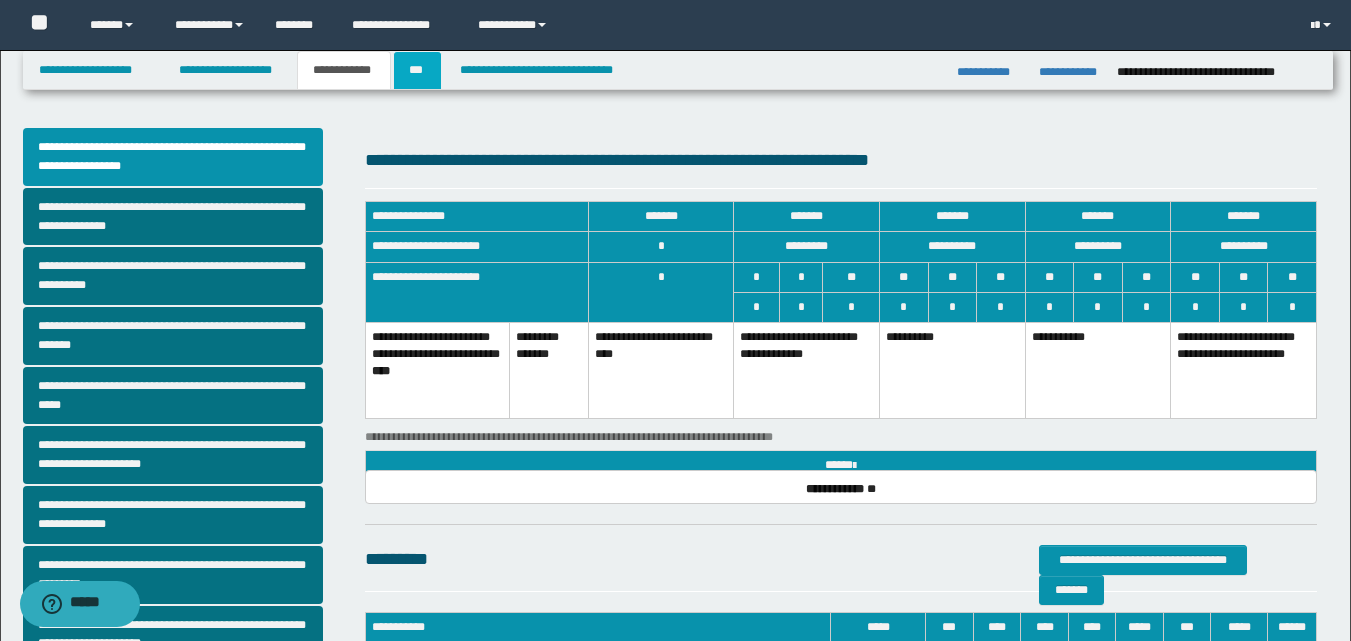 click on "***" at bounding box center [417, 70] 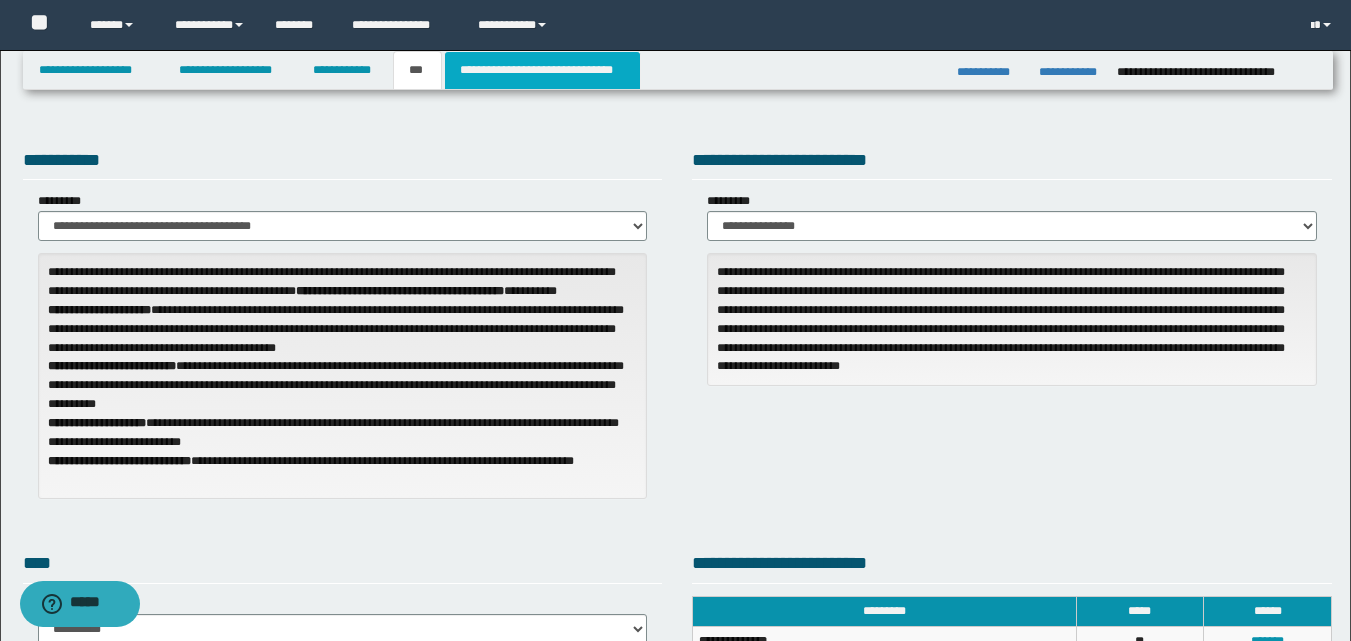 click on "**********" at bounding box center [542, 70] 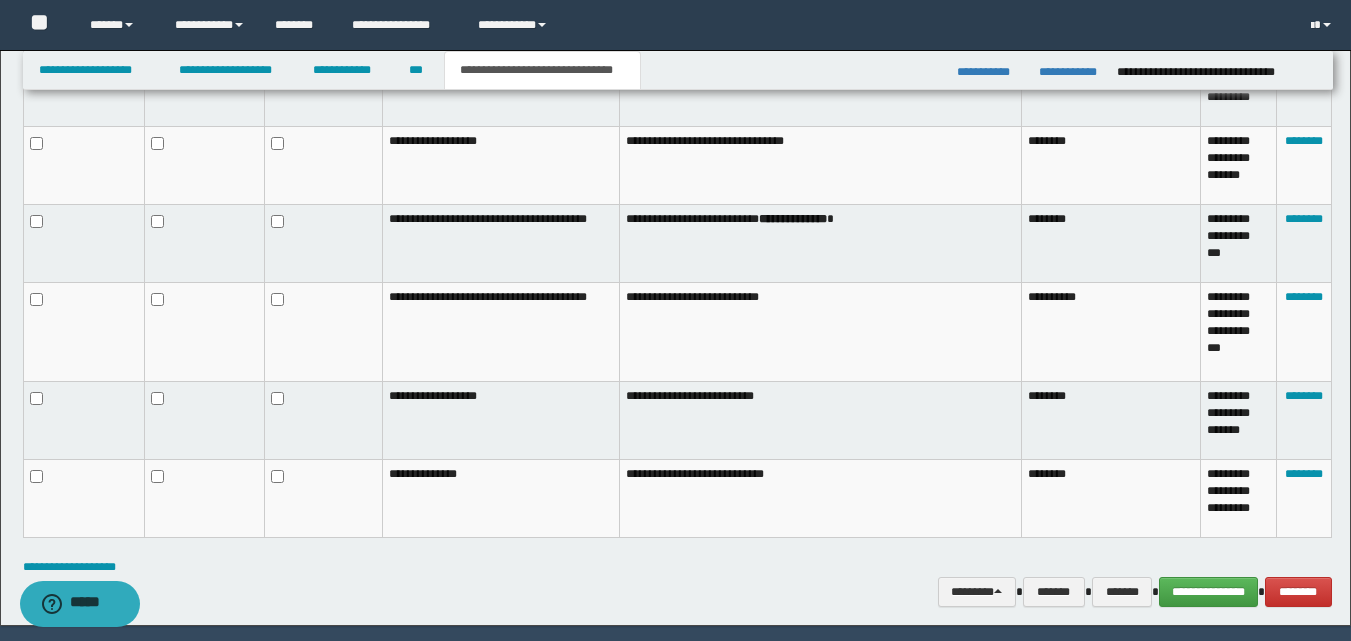 scroll, scrollTop: 1276, scrollLeft: 0, axis: vertical 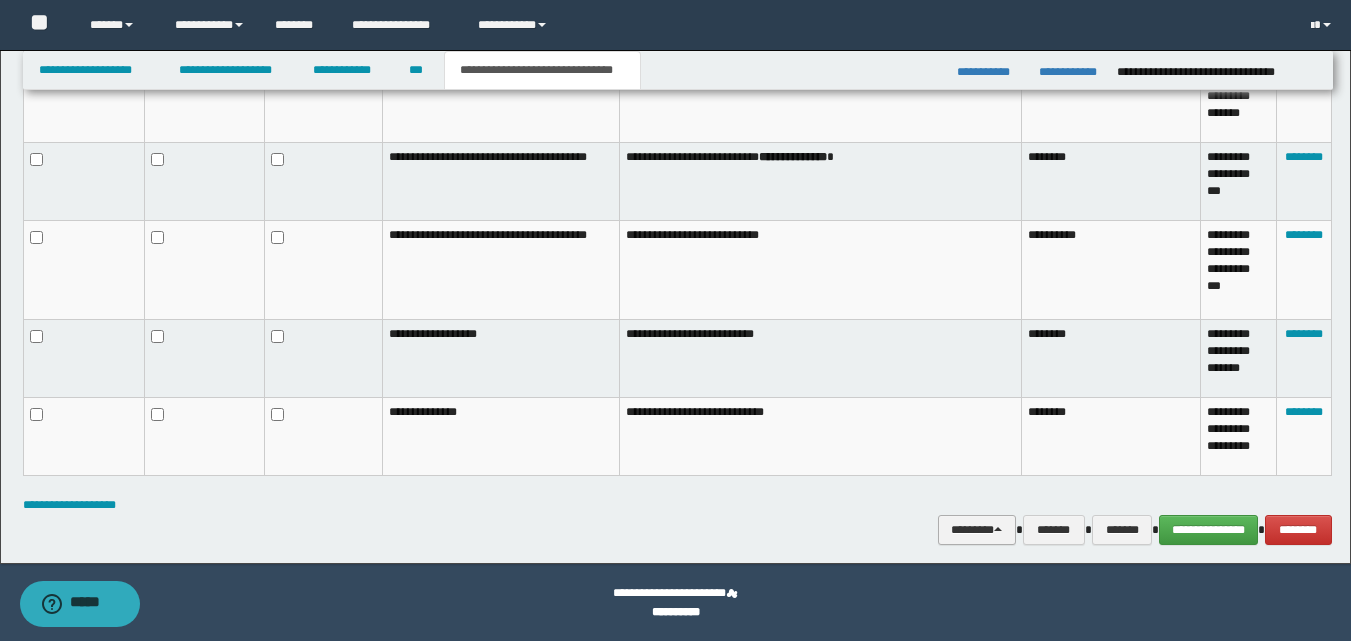 click on "********" at bounding box center [977, 530] 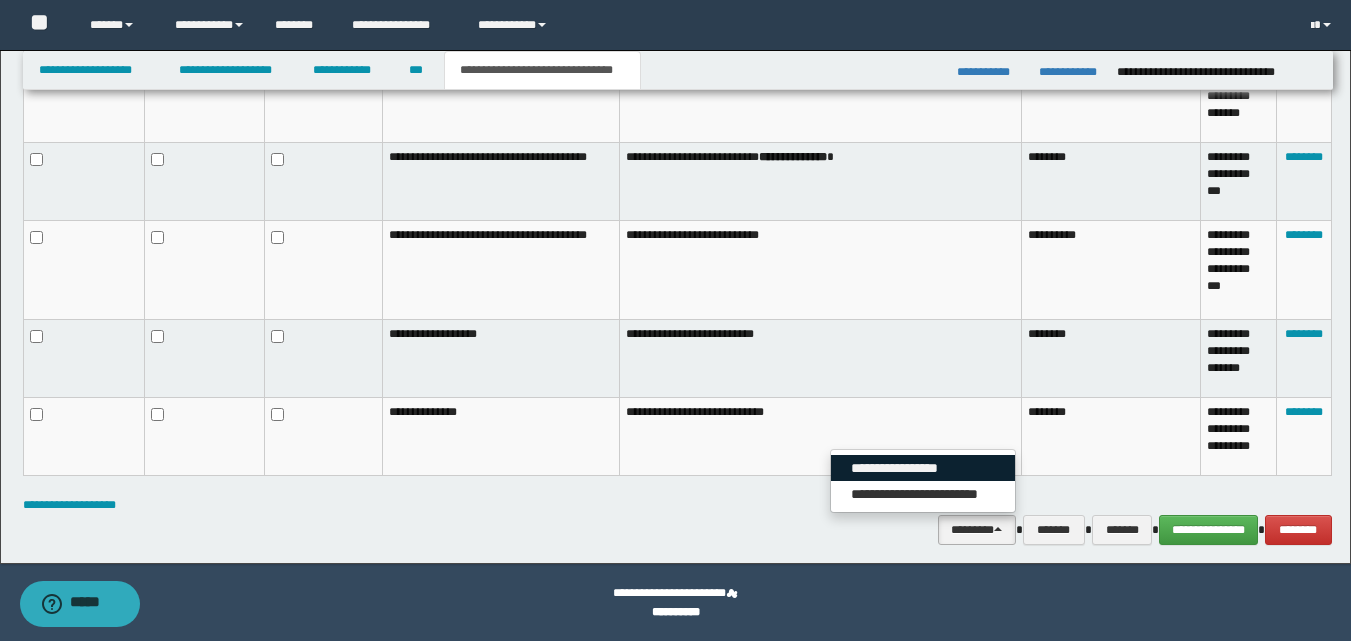 click on "**********" at bounding box center (923, 468) 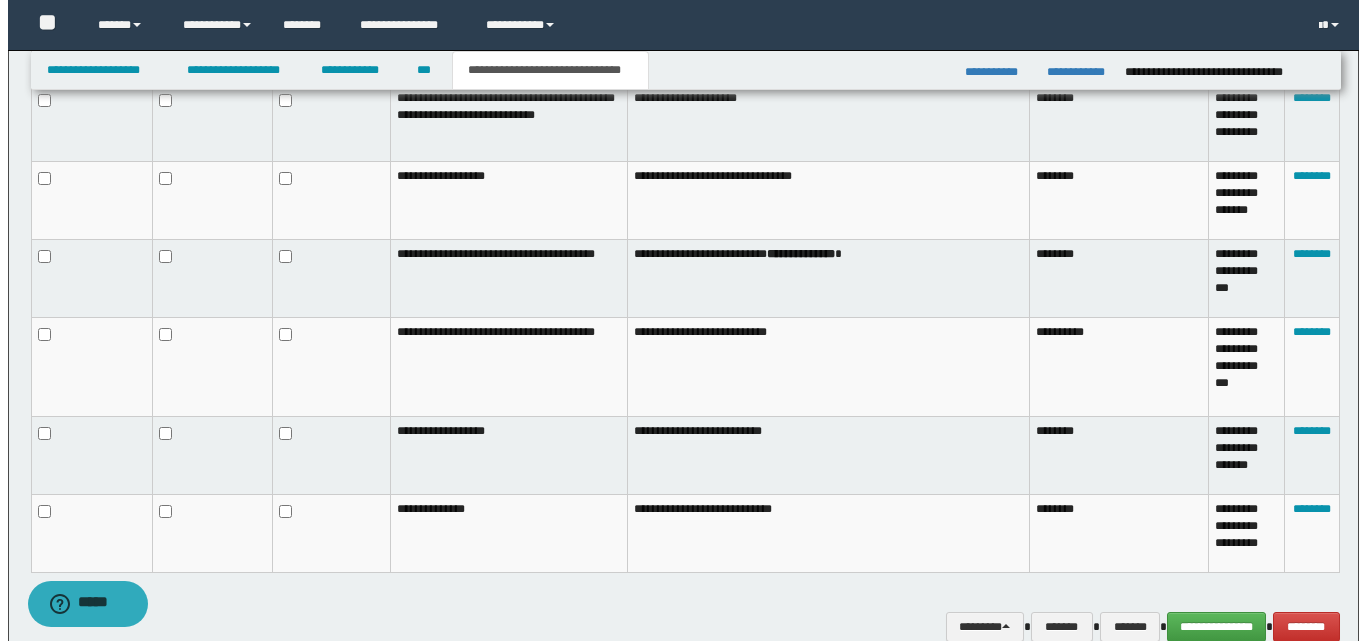 scroll, scrollTop: 1276, scrollLeft: 0, axis: vertical 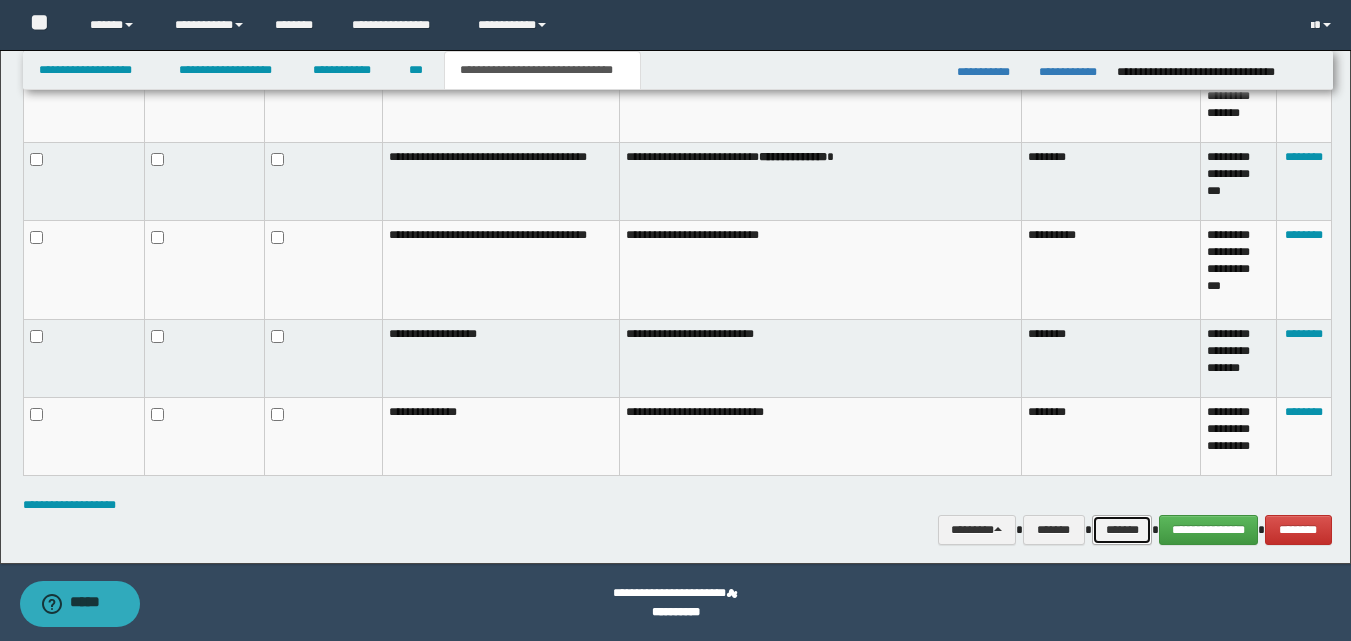 click on "*******" at bounding box center [1122, 530] 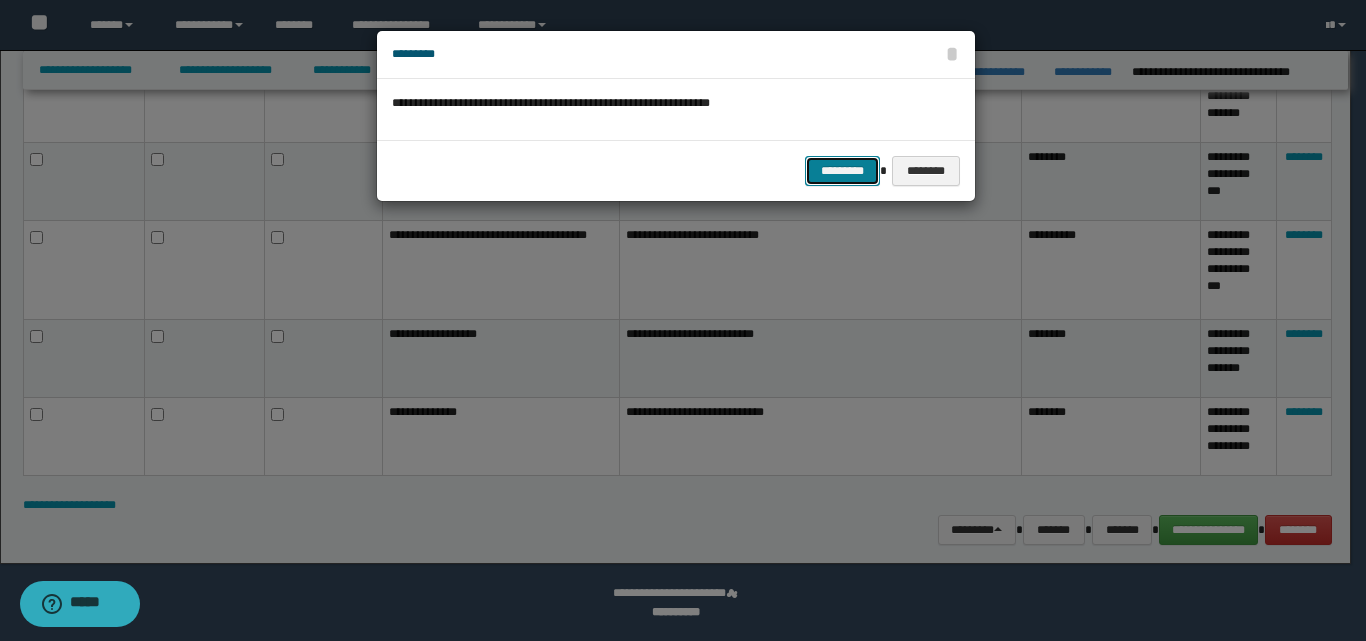 click on "*********" at bounding box center (842, 171) 